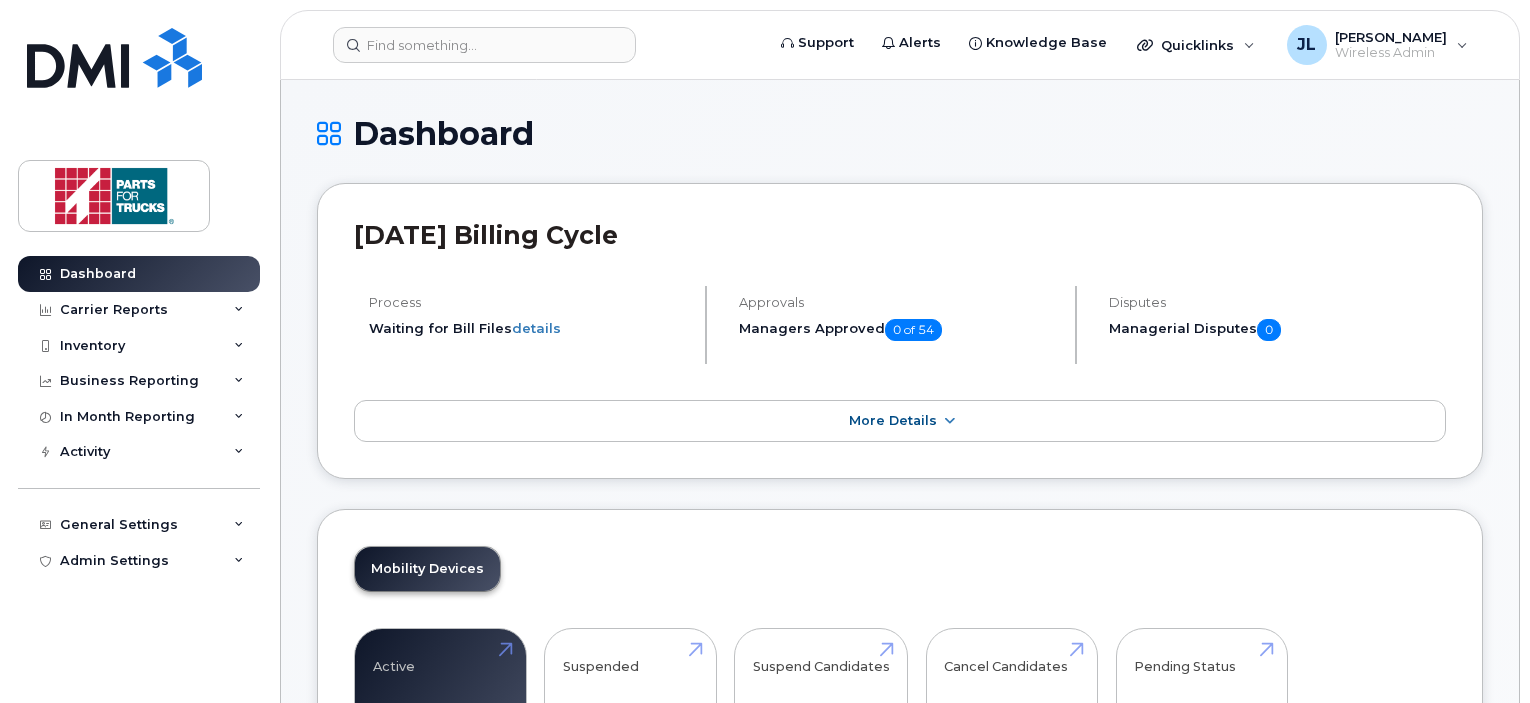 scroll, scrollTop: 0, scrollLeft: 0, axis: both 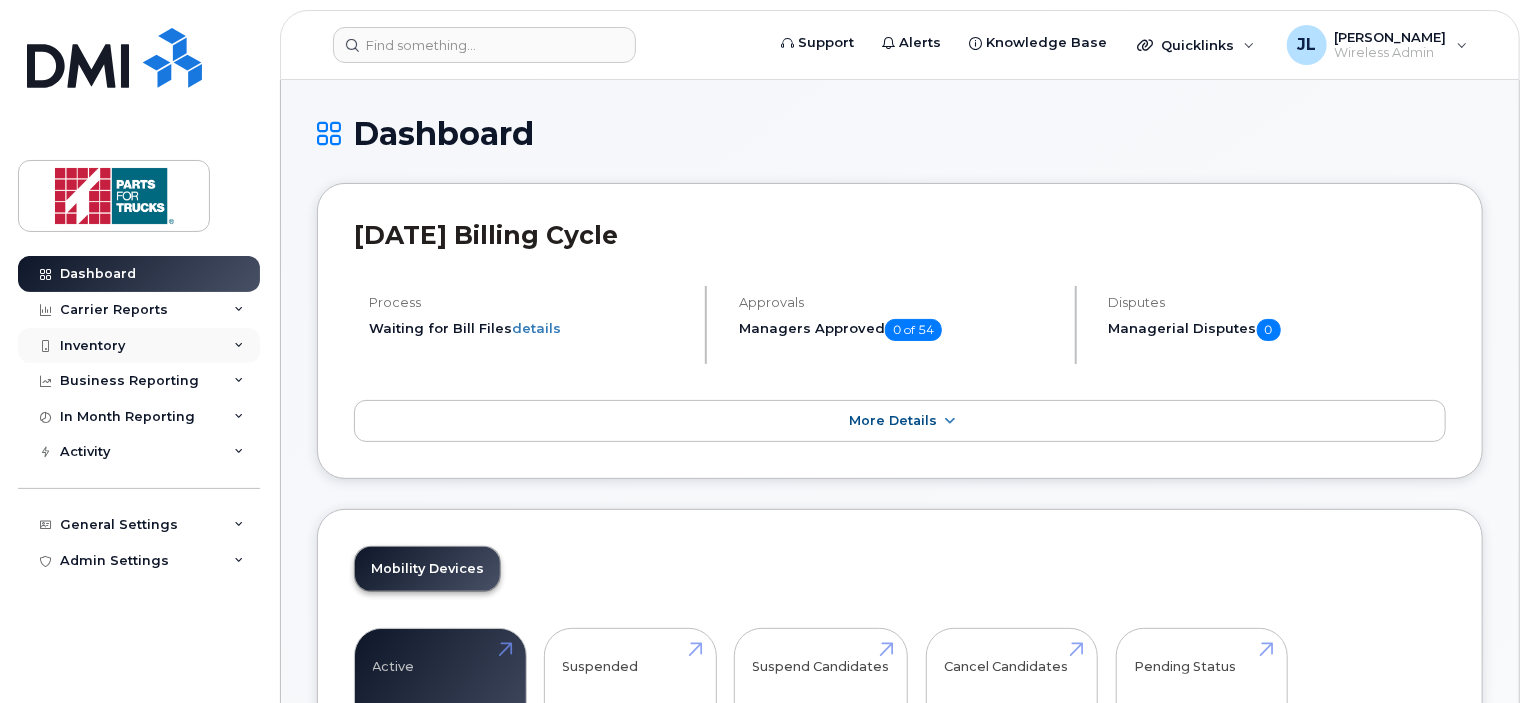 click on "Inventory" 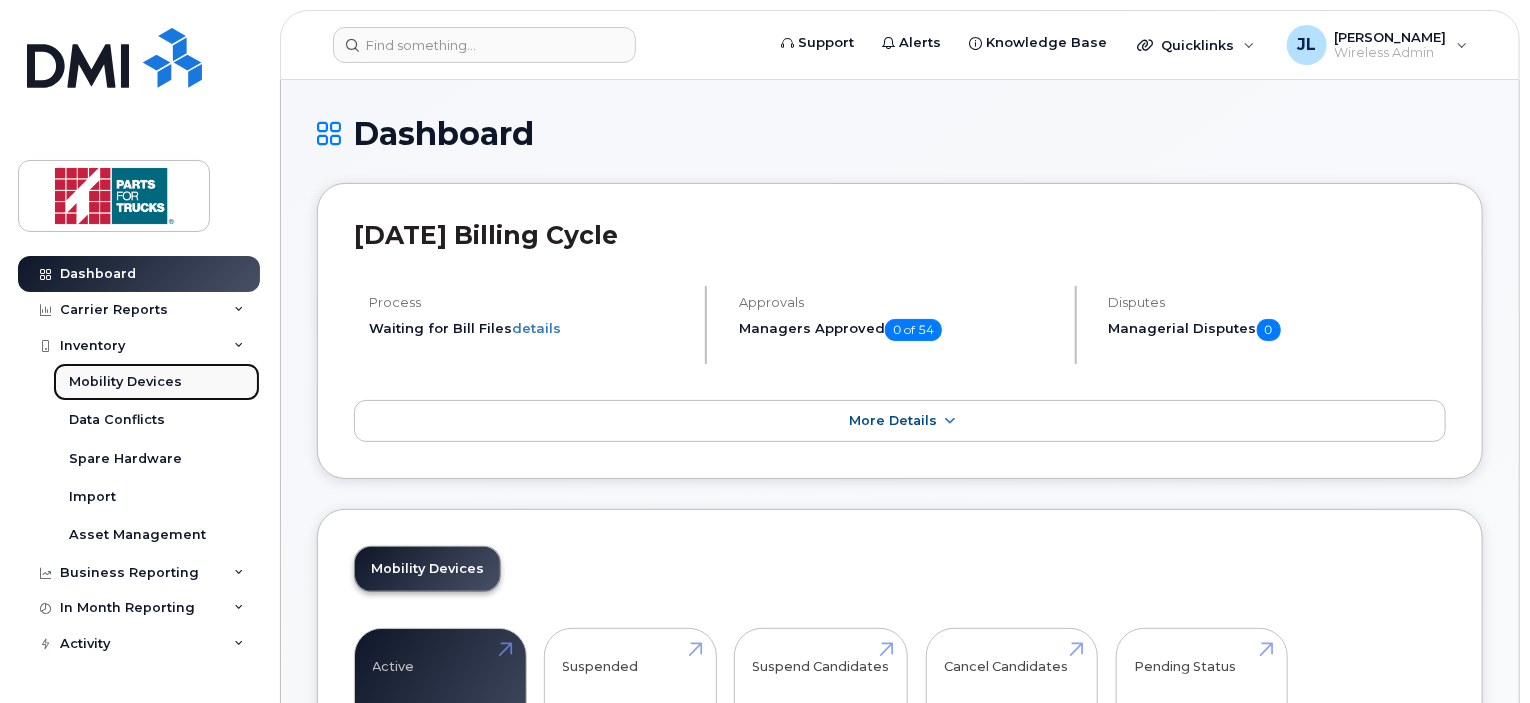 click on "Mobility Devices" 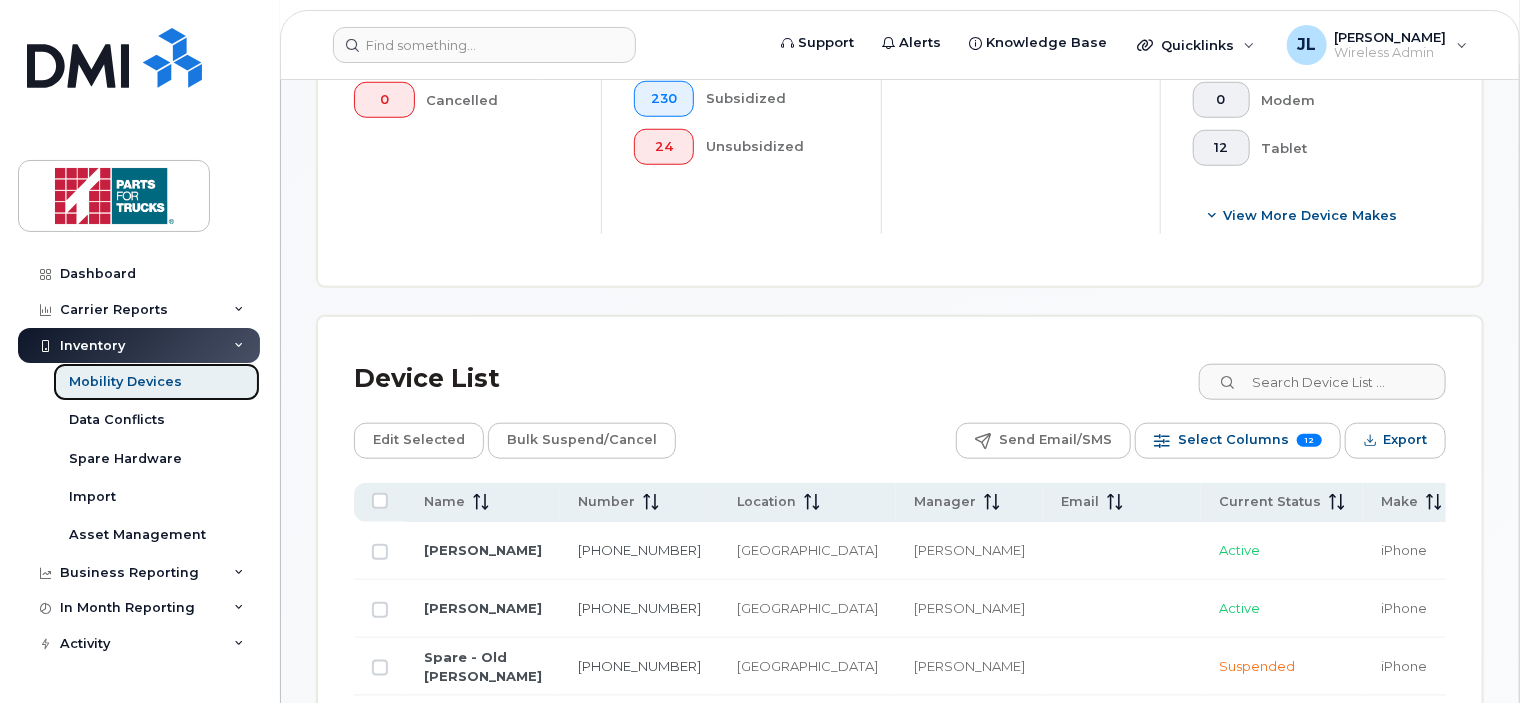 scroll, scrollTop: 960, scrollLeft: 0, axis: vertical 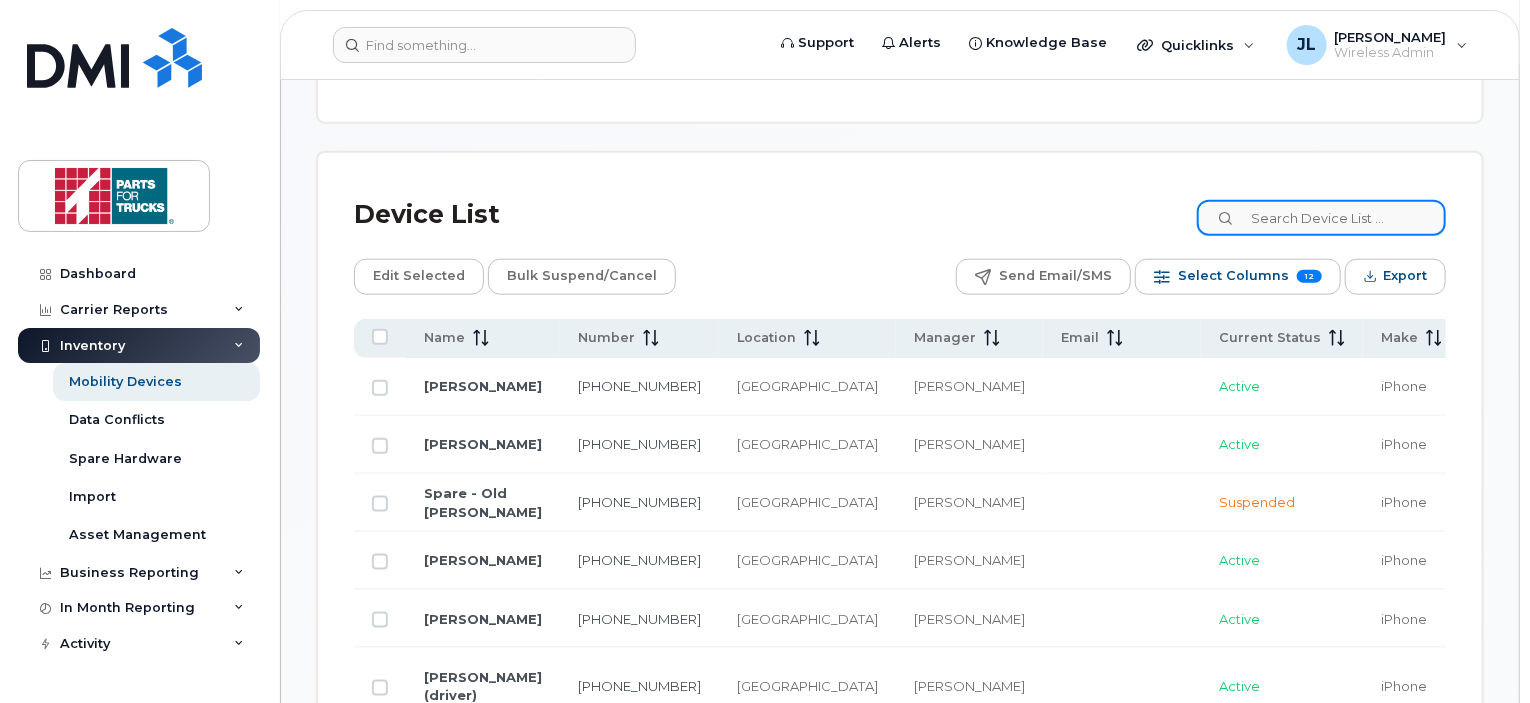 click 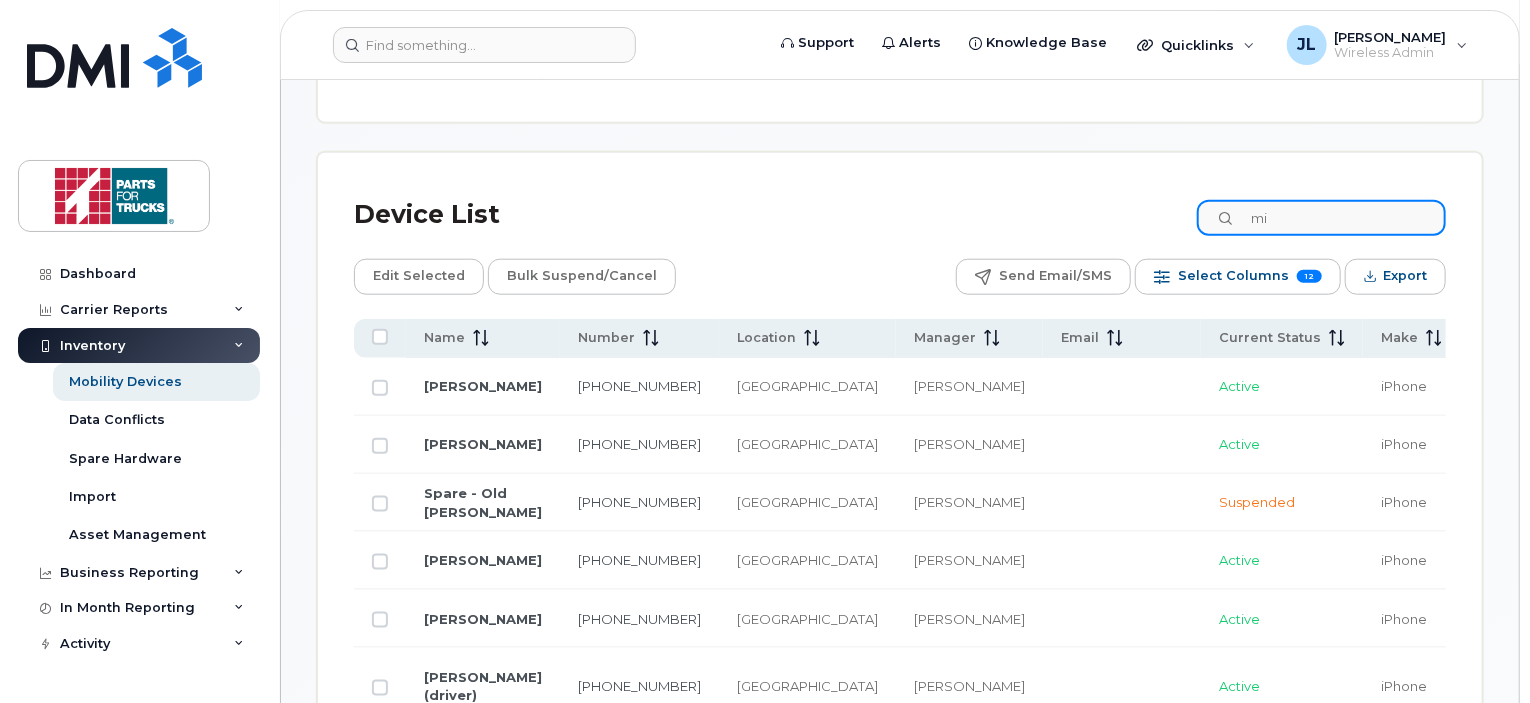 type on "m" 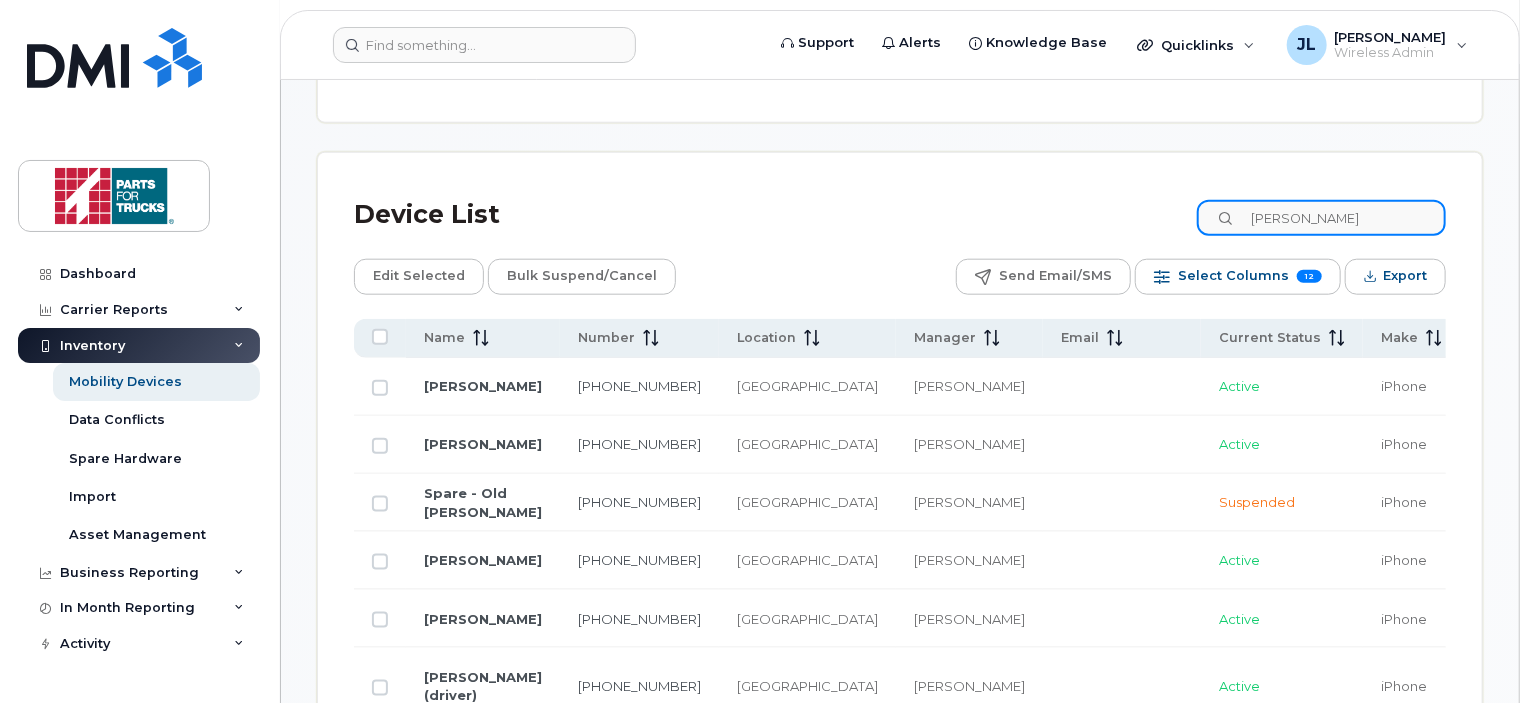 type on "mark su" 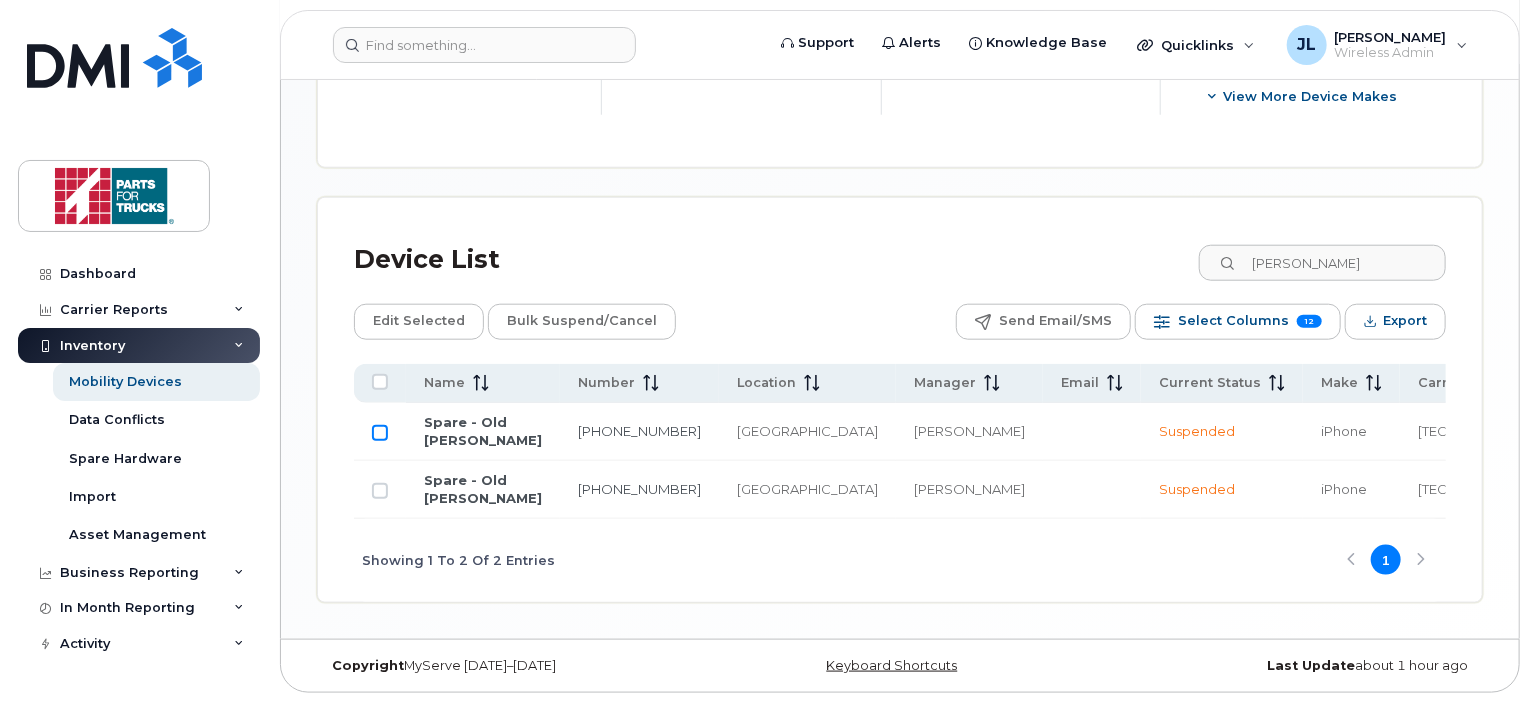 click 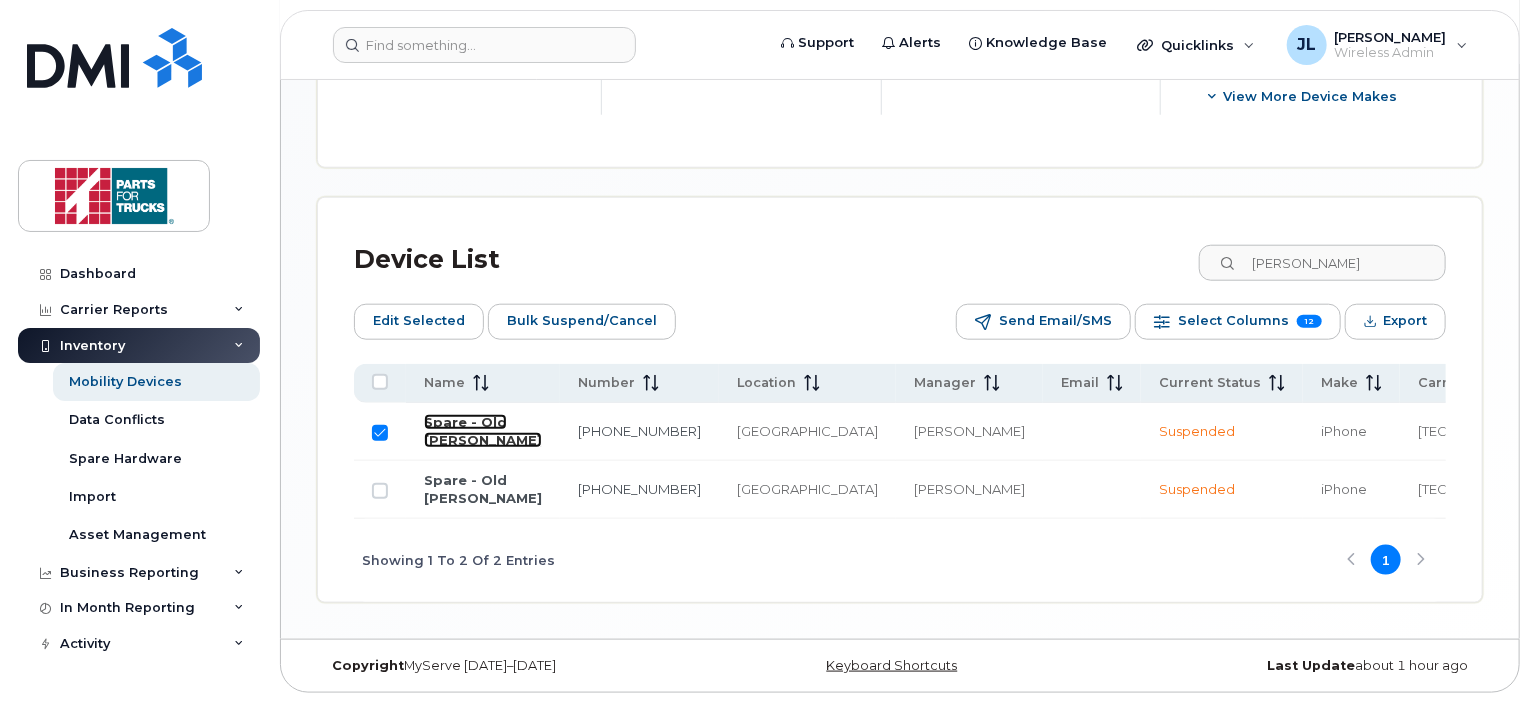 click on "Spare - Old [PERSON_NAME]" 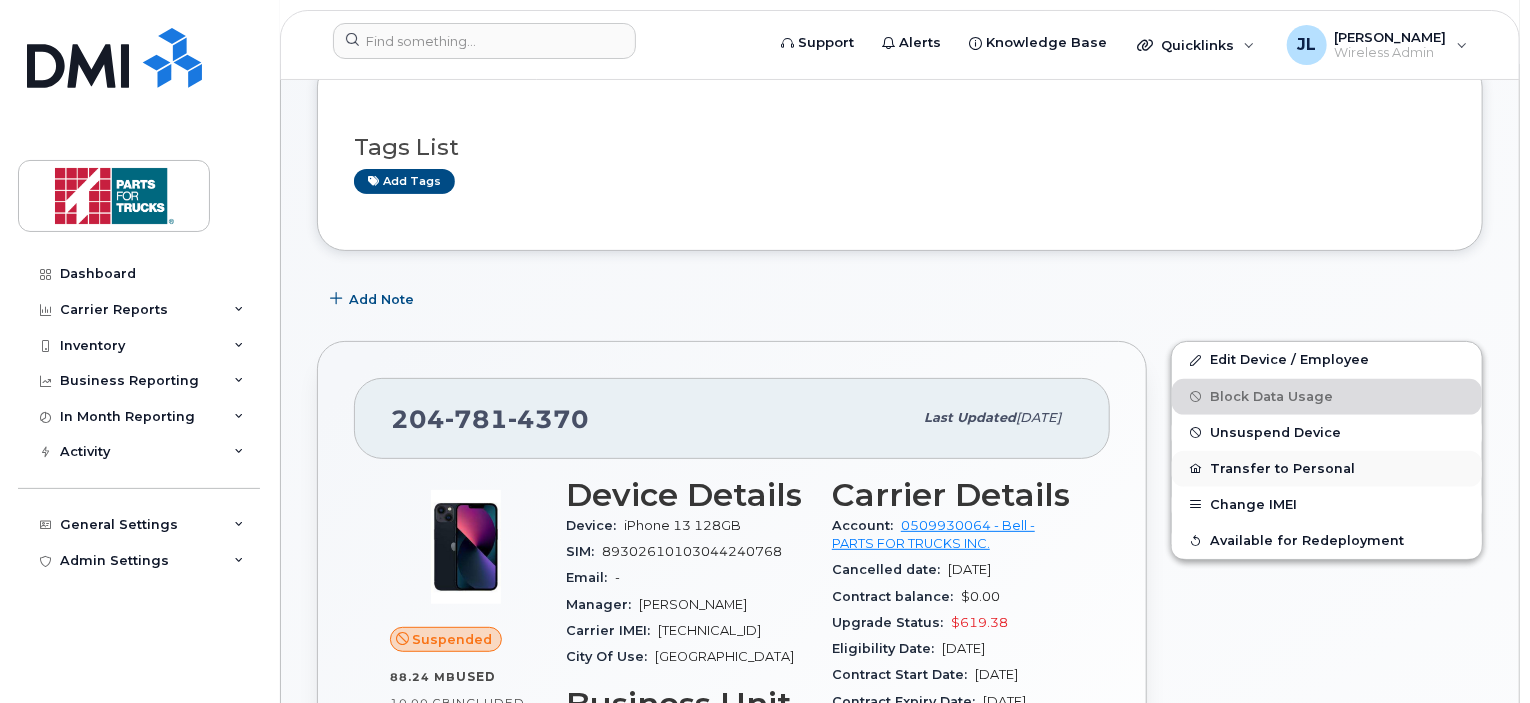 scroll, scrollTop: 134, scrollLeft: 0, axis: vertical 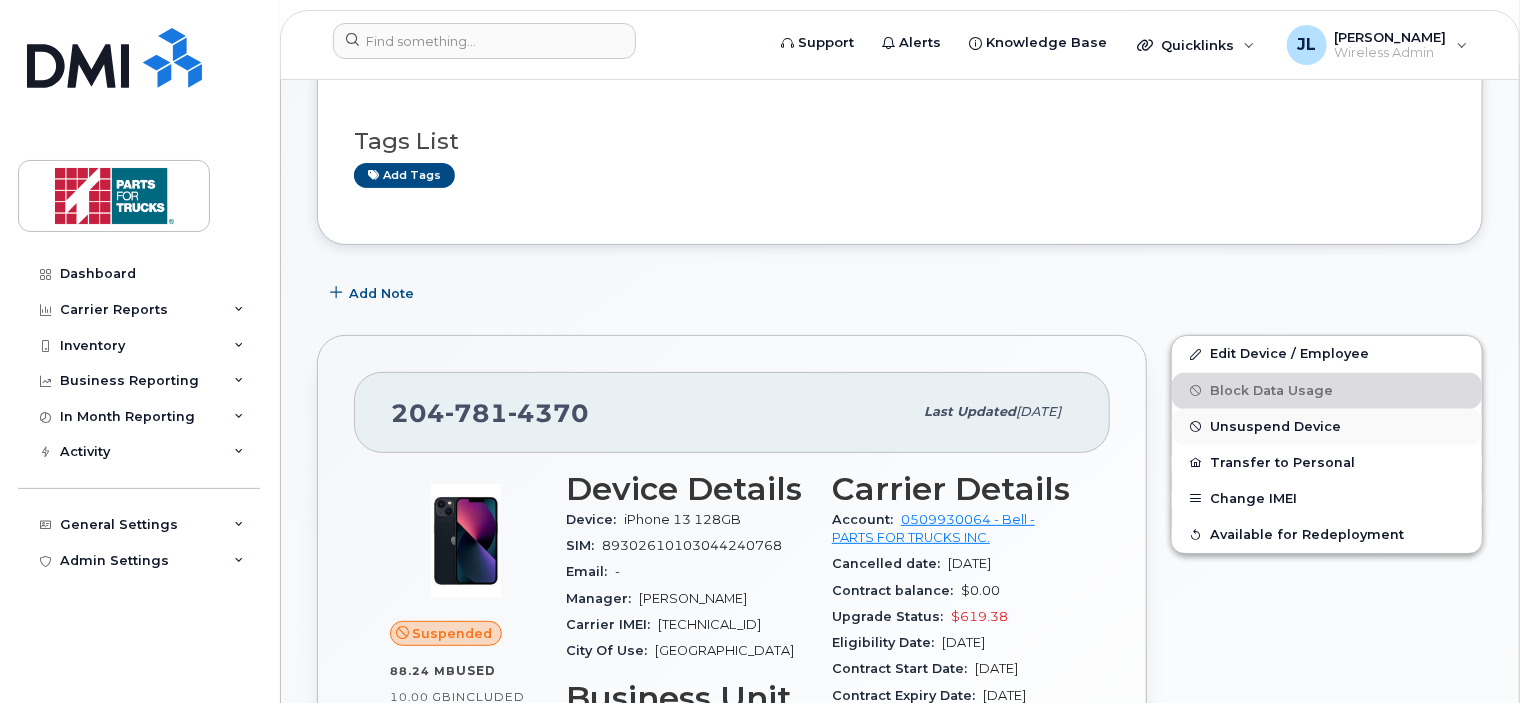 click on "Unsuspend Device" at bounding box center (1275, 426) 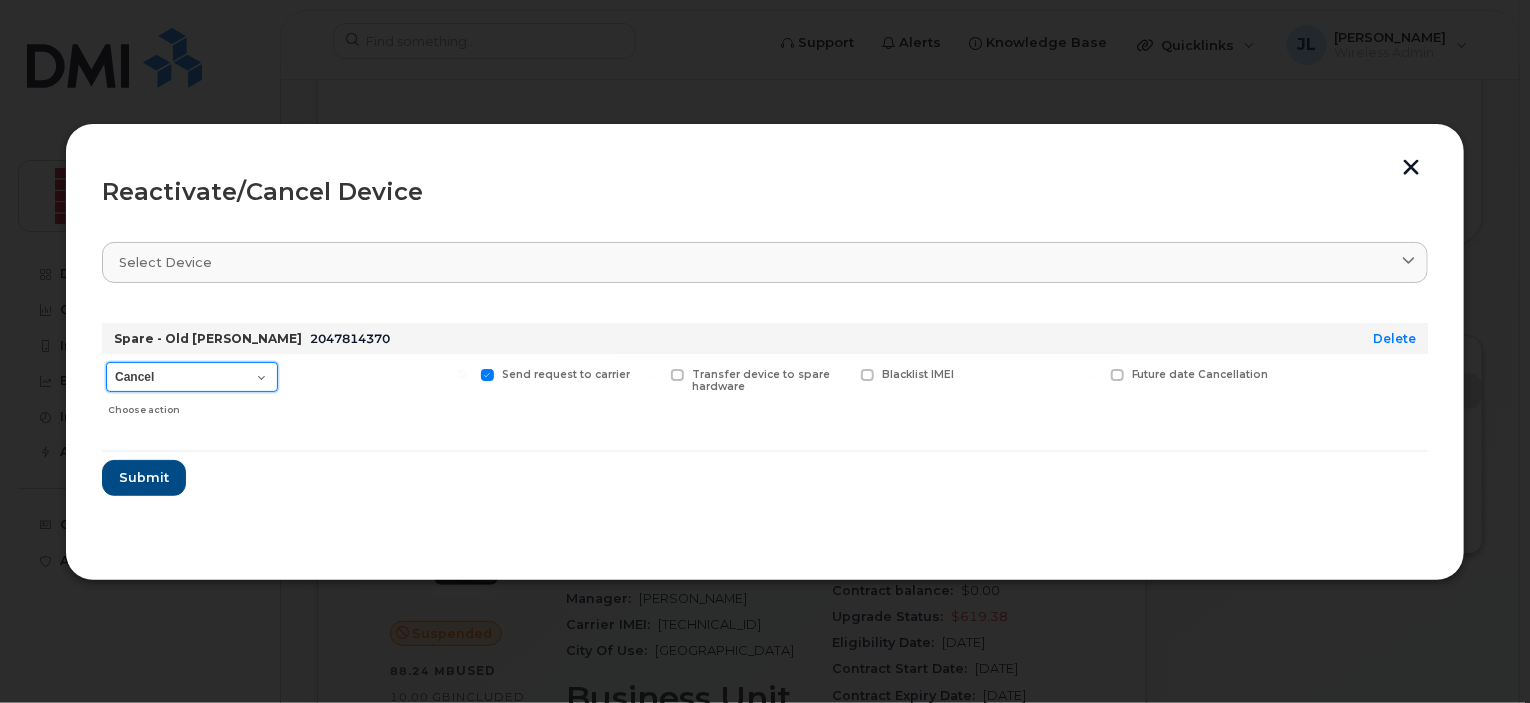 click on "Cancel Suspend - Extend Suspension Reactivate" at bounding box center [192, 377] 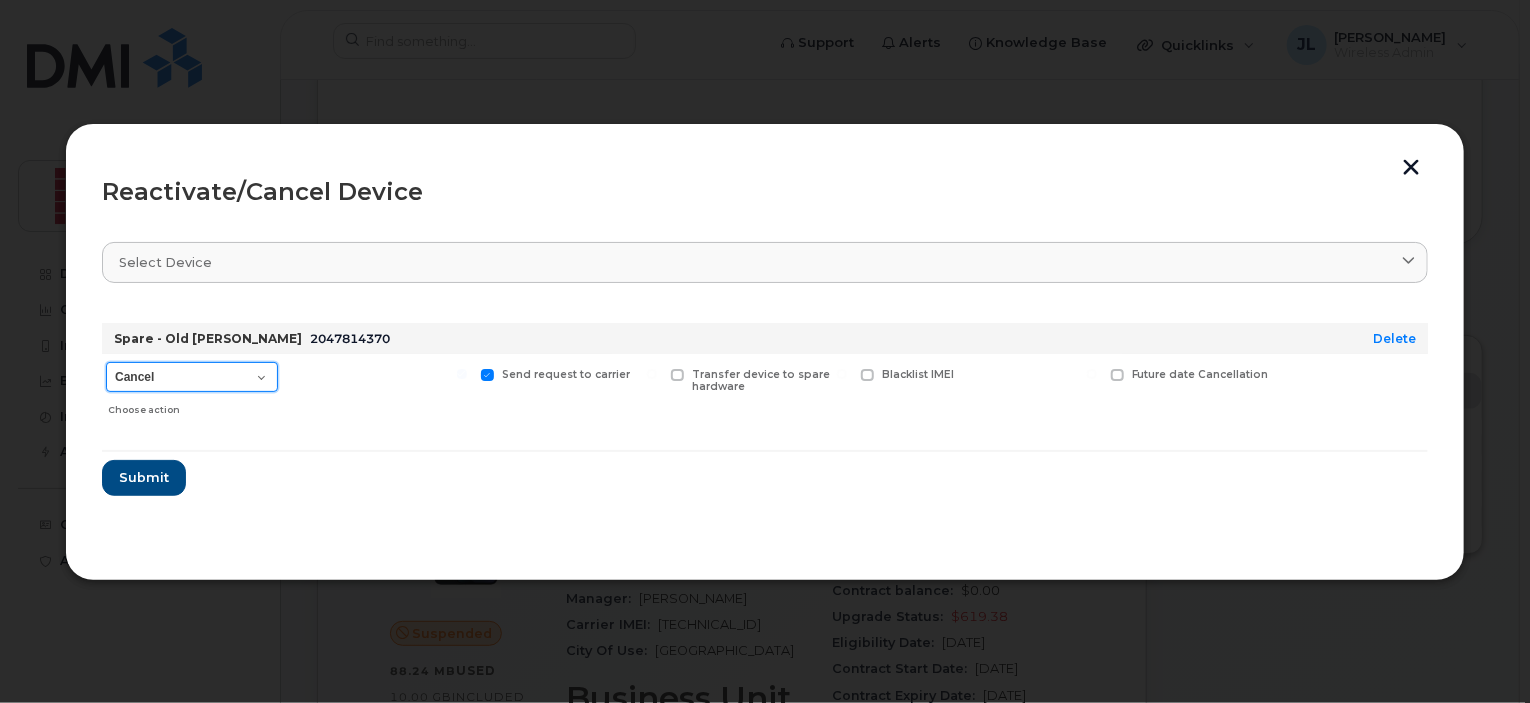 select on "[object Object]" 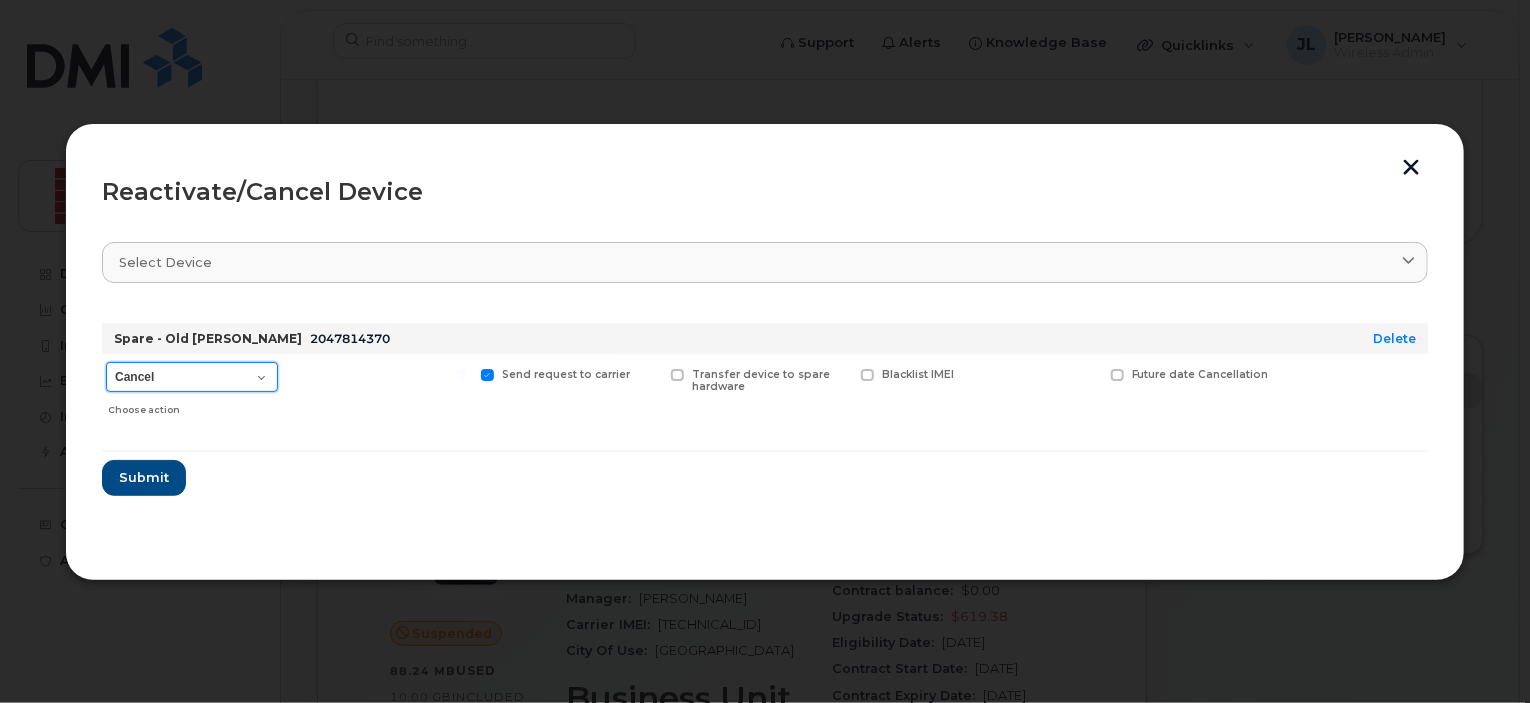 click on "Cancel Suspend - Extend Suspension Reactivate" at bounding box center (192, 377) 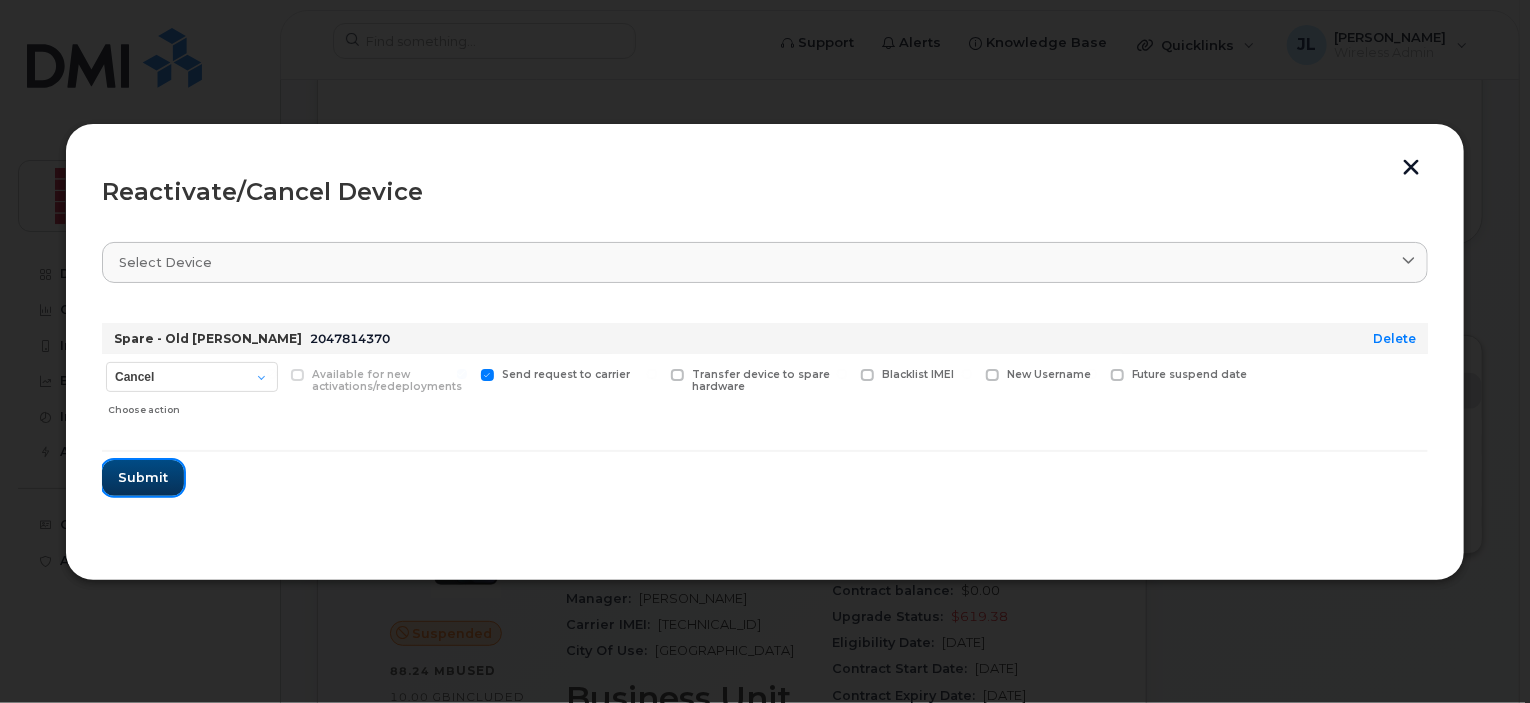 click on "Submit" at bounding box center (143, 477) 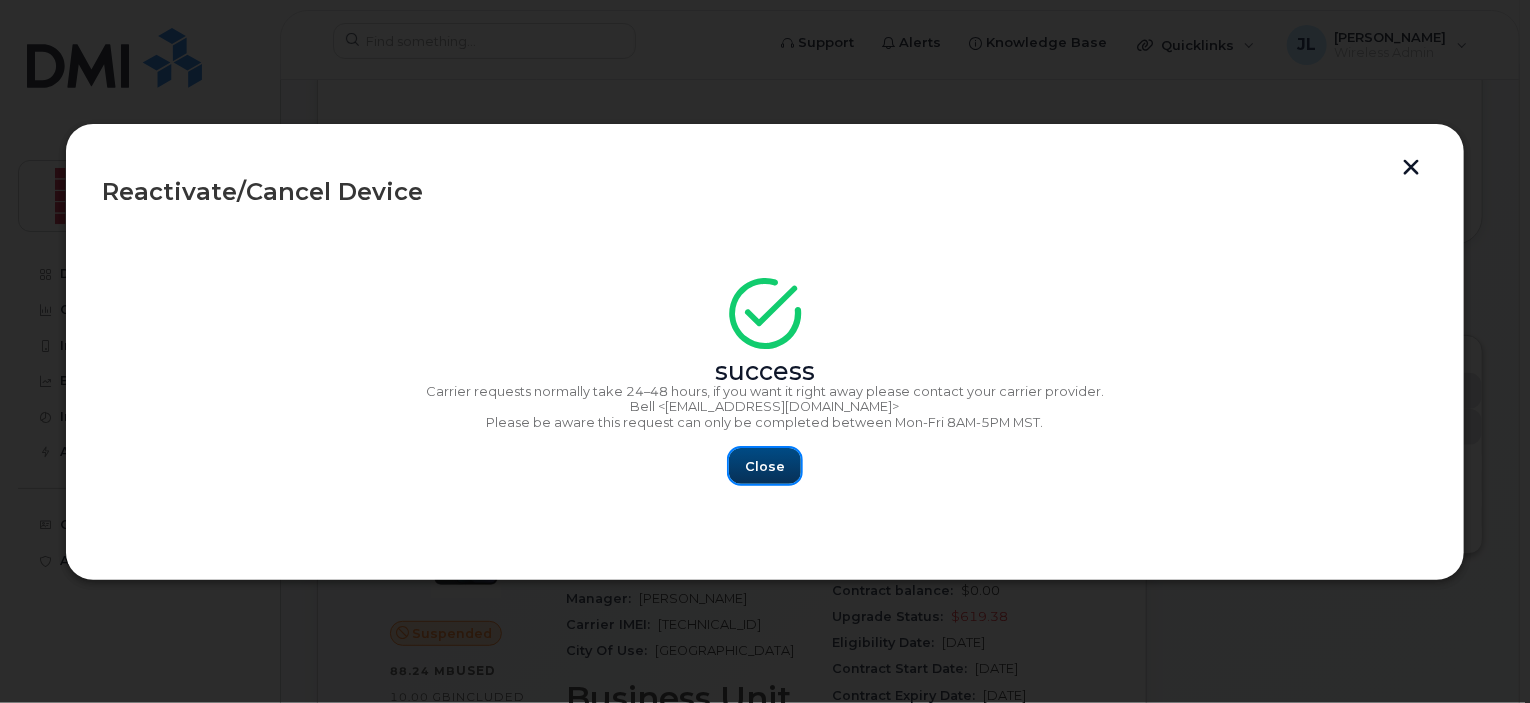 click on "Close" at bounding box center (765, 466) 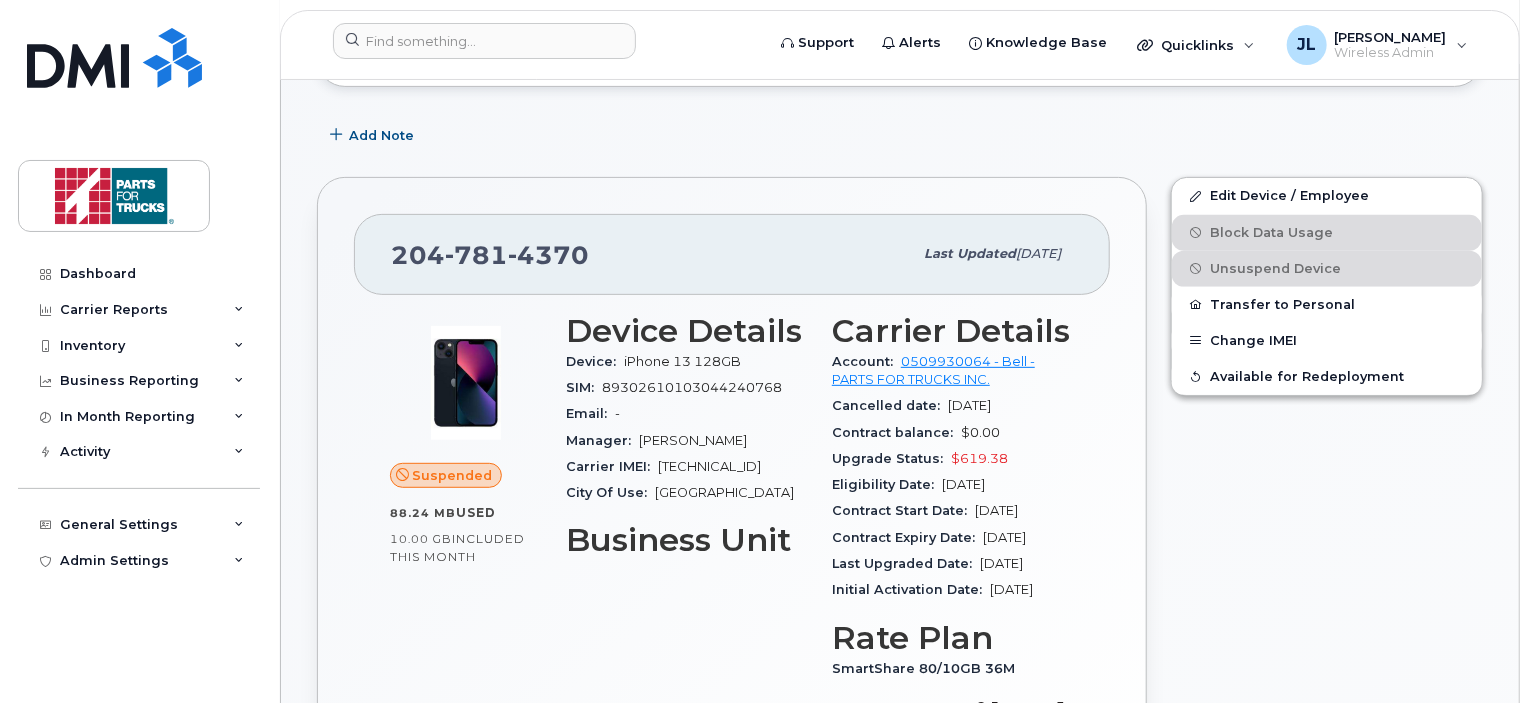 scroll, scrollTop: 294, scrollLeft: 0, axis: vertical 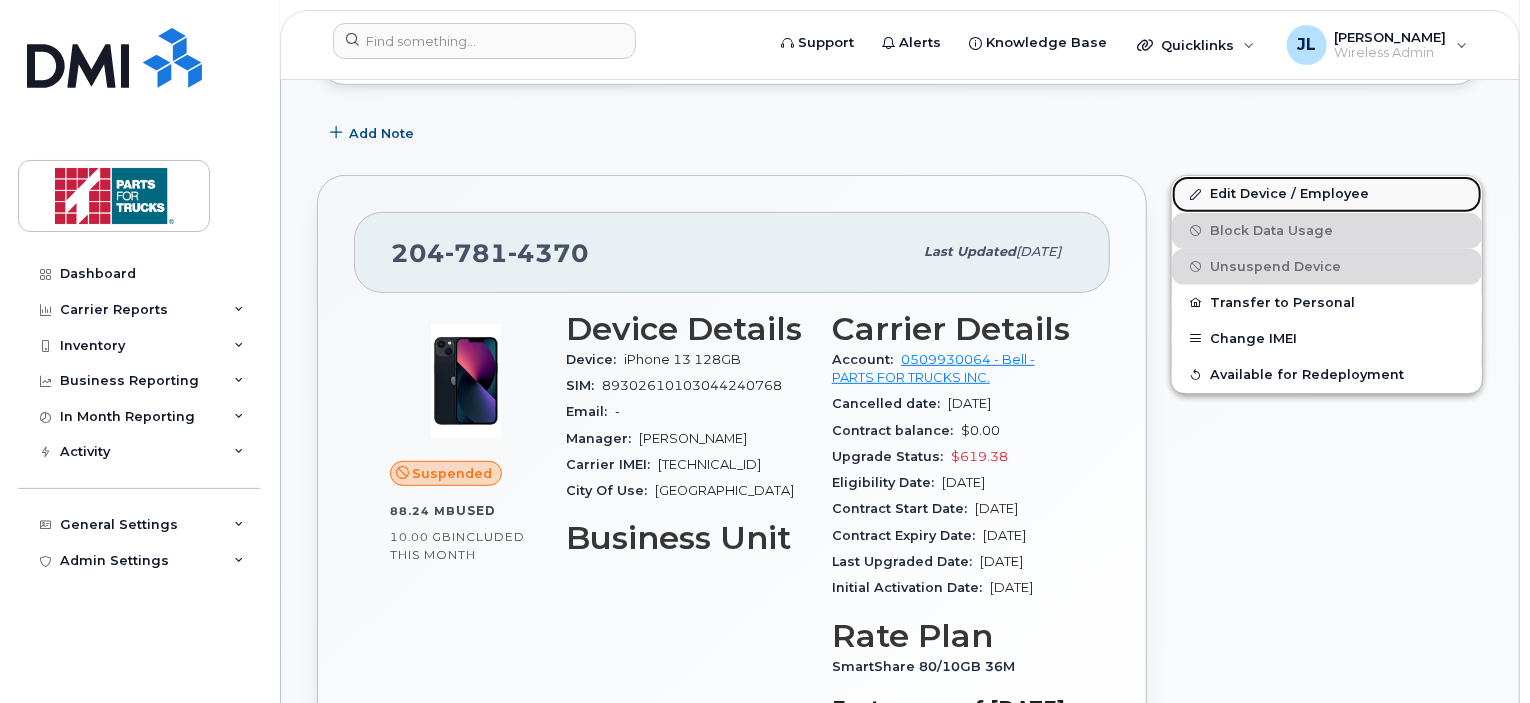 click on "Edit Device / Employee" at bounding box center (1327, 194) 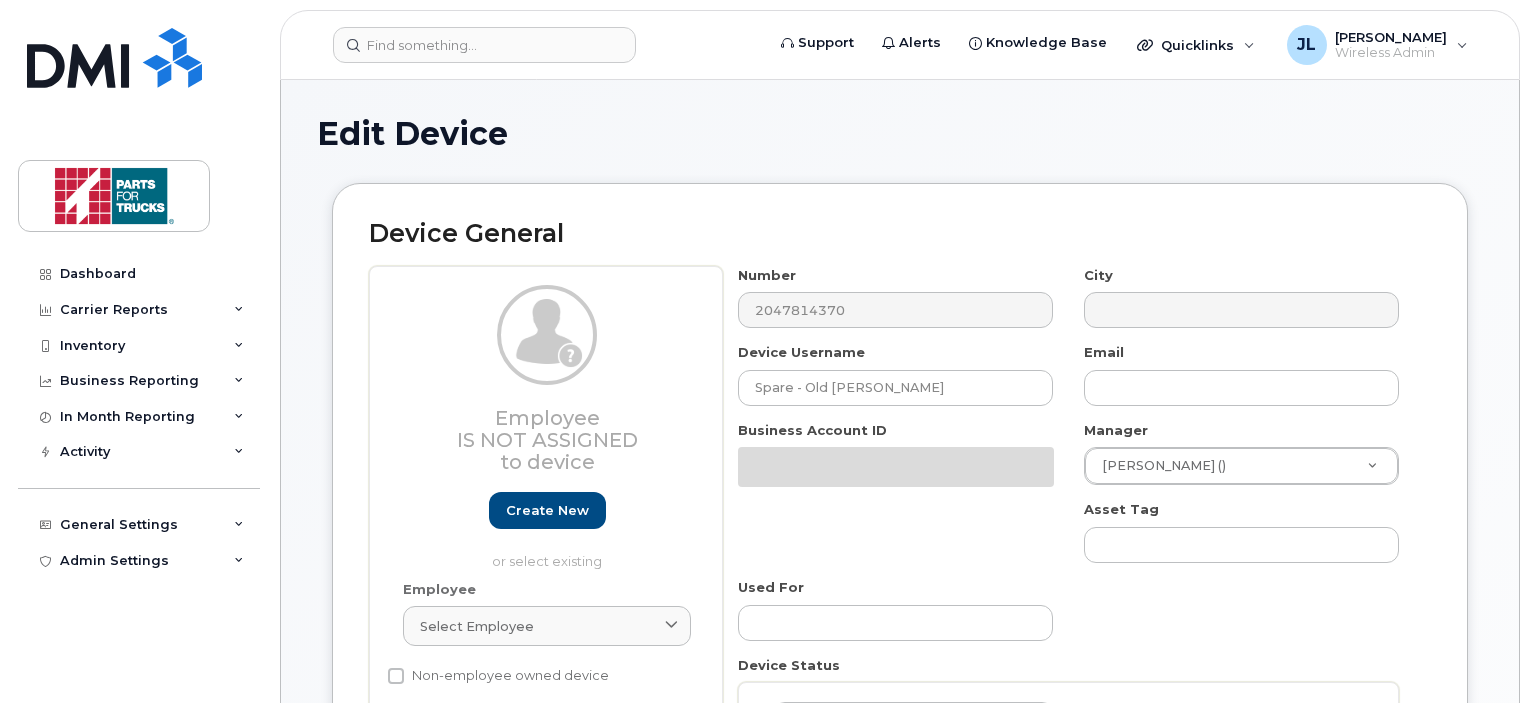 scroll, scrollTop: 0, scrollLeft: 0, axis: both 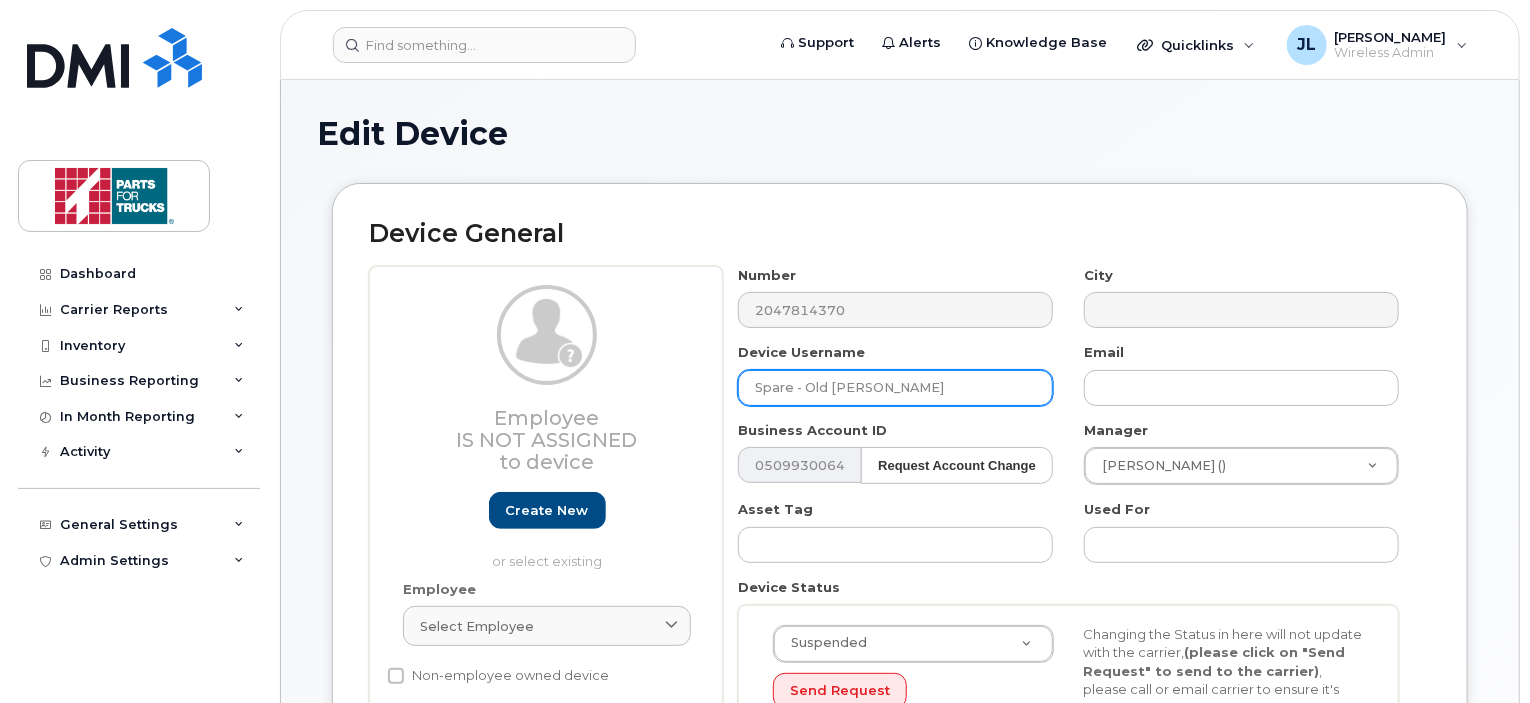 drag, startPoint x: 928, startPoint y: 378, endPoint x: 677, endPoint y: 345, distance: 253.16003 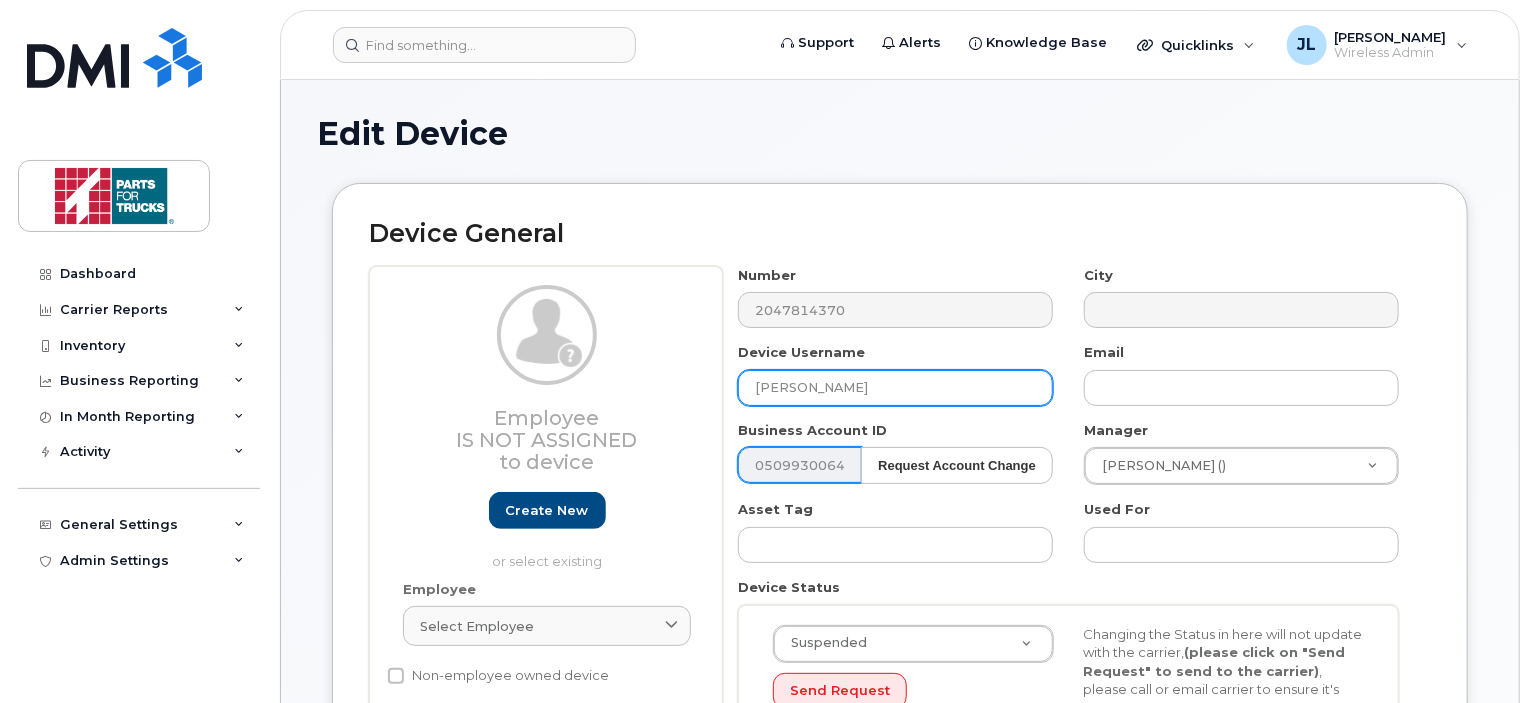 type on "[PERSON_NAME]" 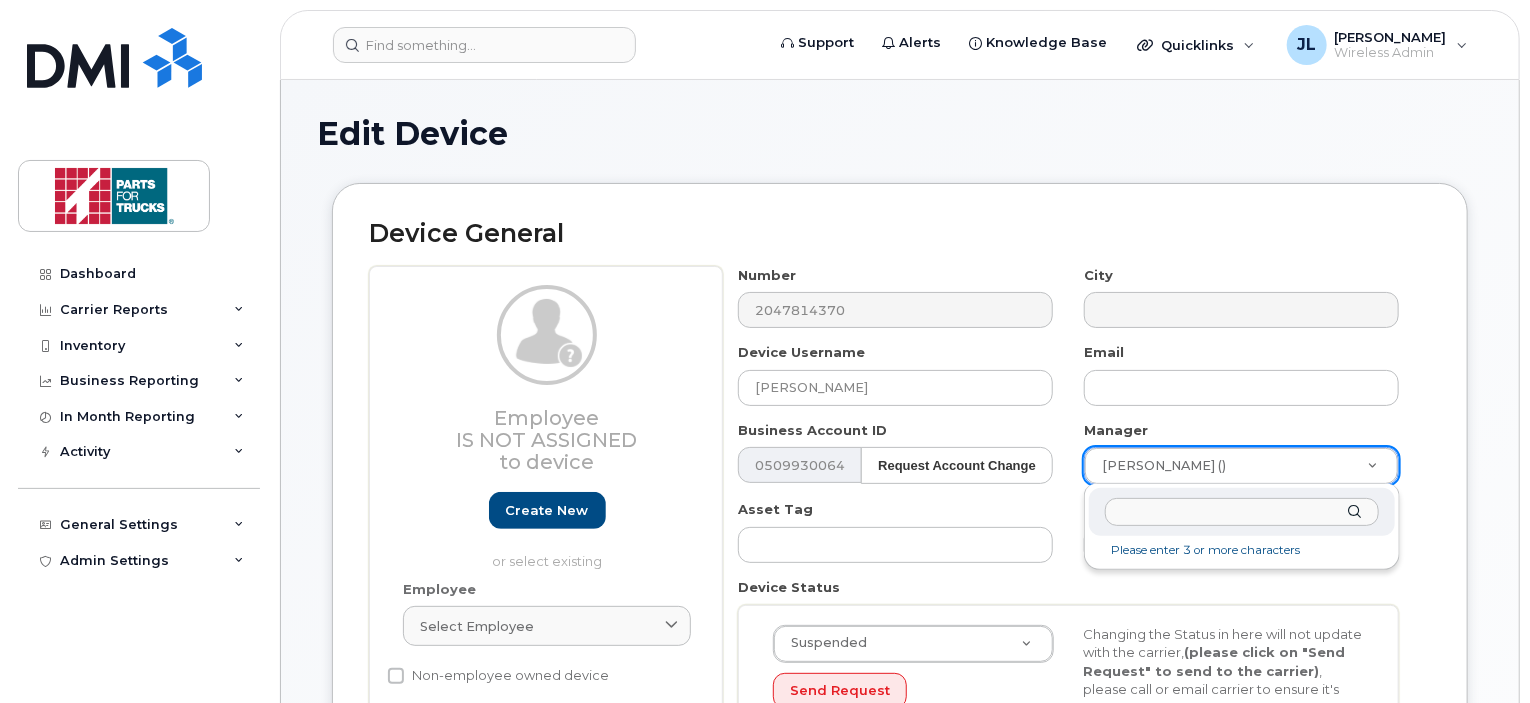 click at bounding box center [1241, 512] 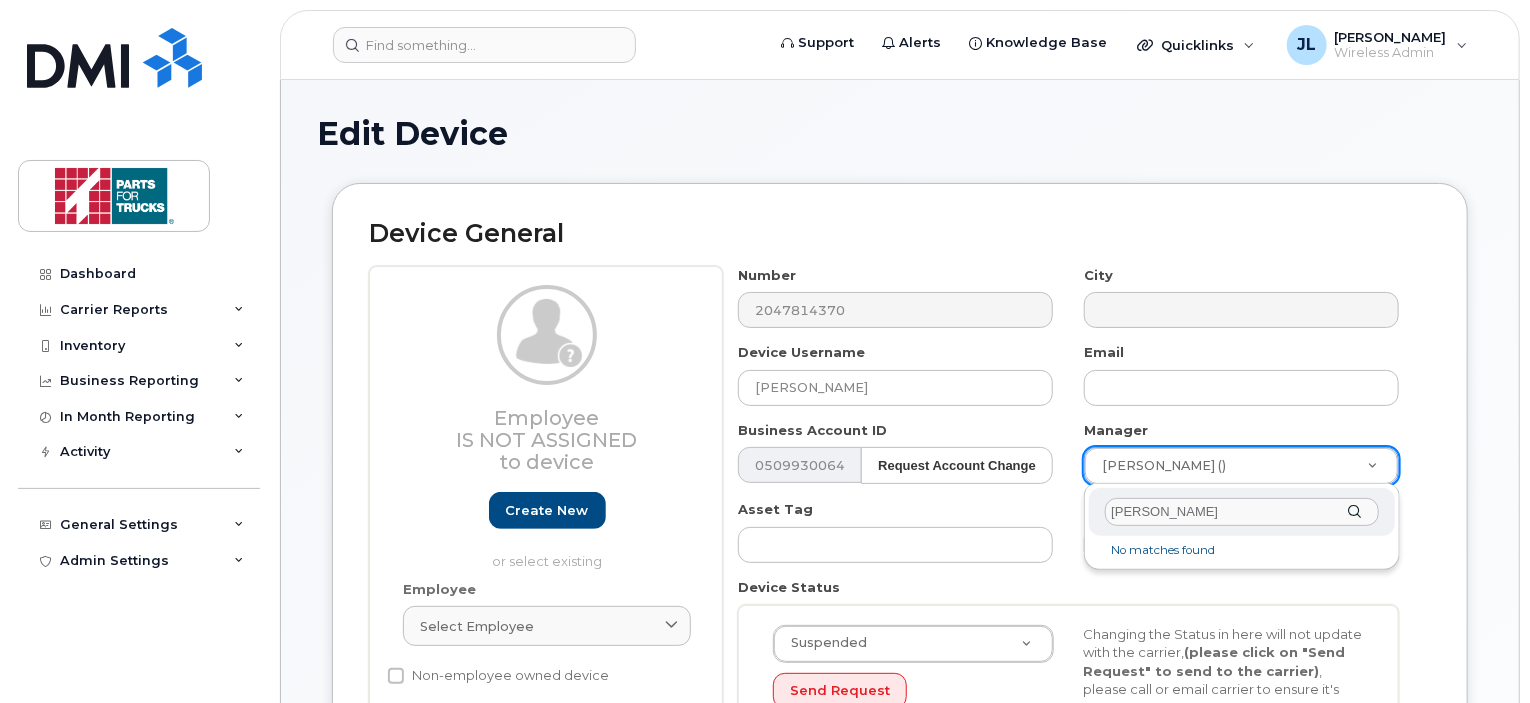 drag, startPoint x: 1208, startPoint y: 514, endPoint x: 1044, endPoint y: 499, distance: 164.68454 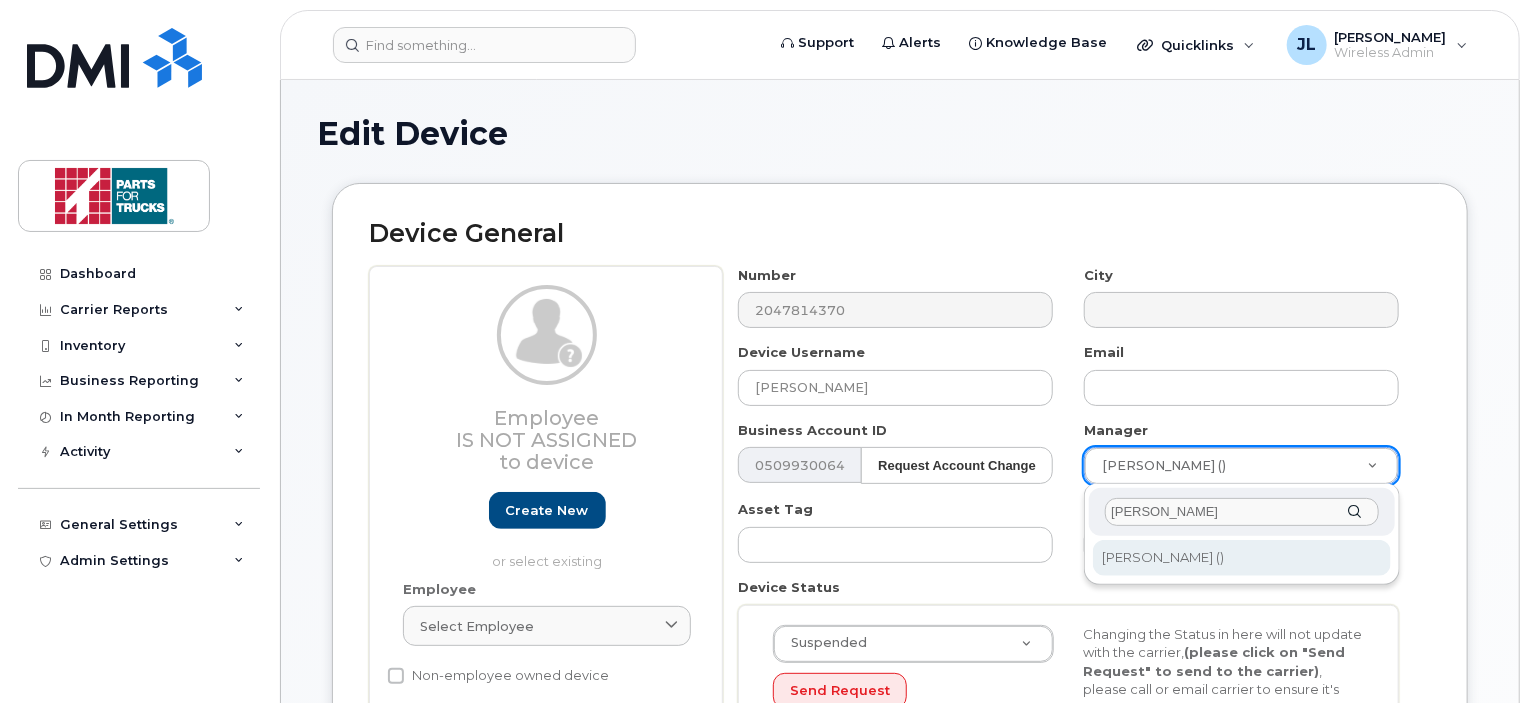 type on "whittington" 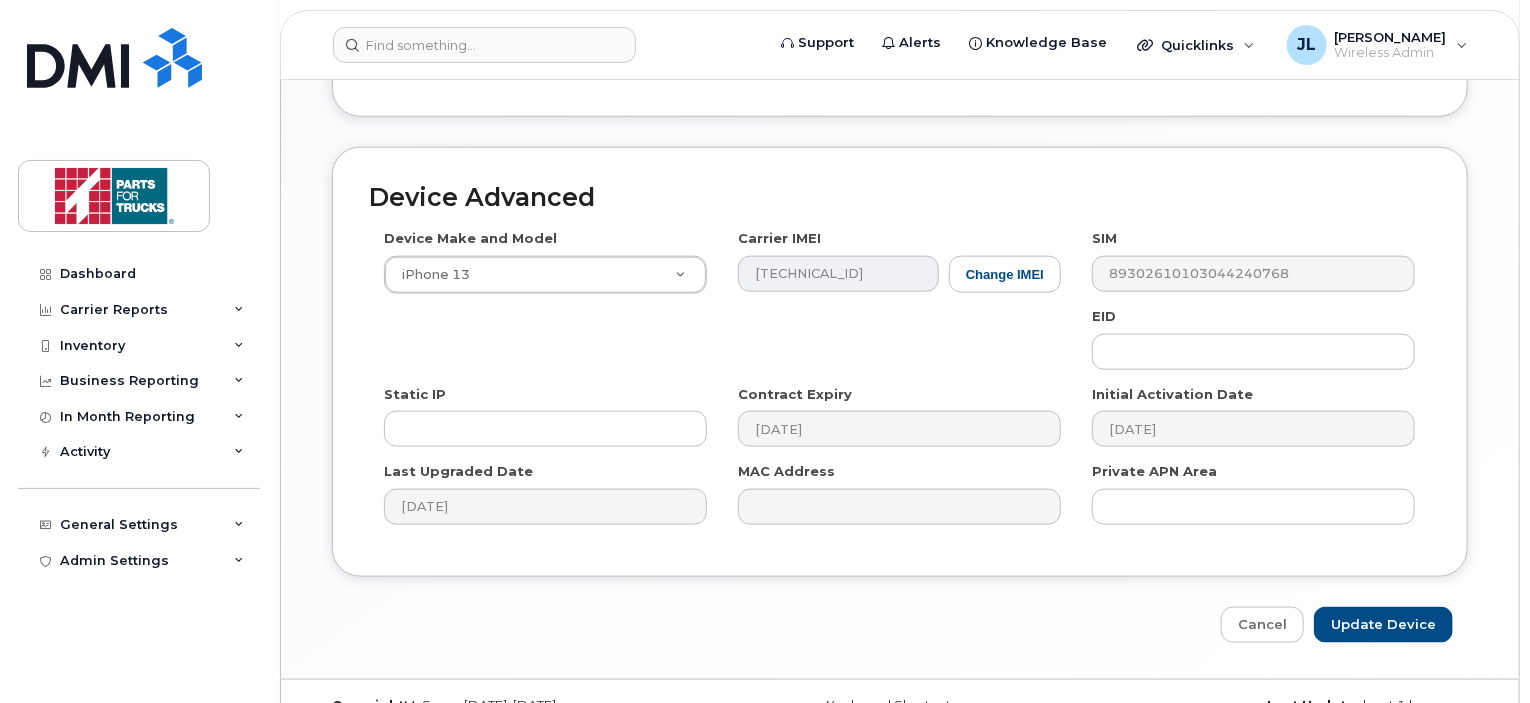 scroll, scrollTop: 1095, scrollLeft: 0, axis: vertical 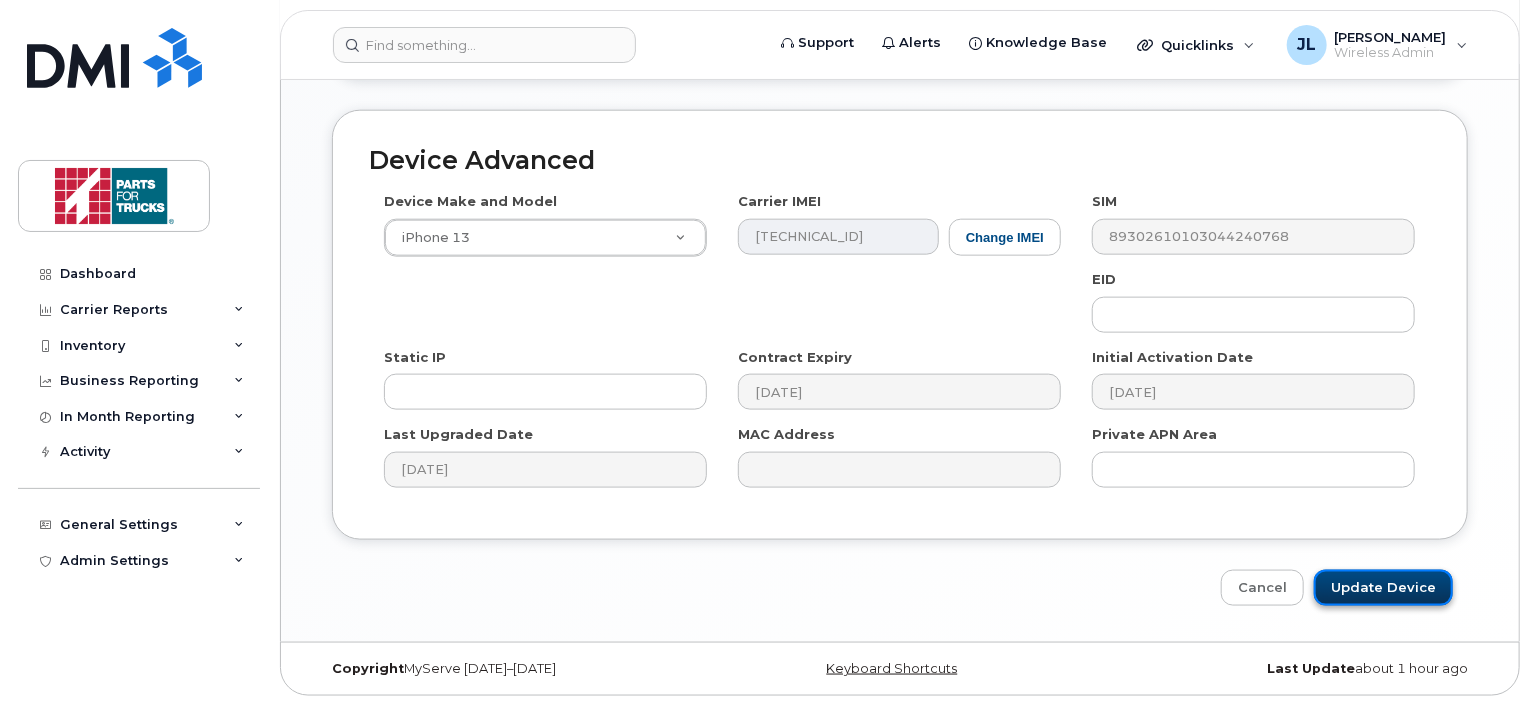 click on "Update Device" at bounding box center (1383, 588) 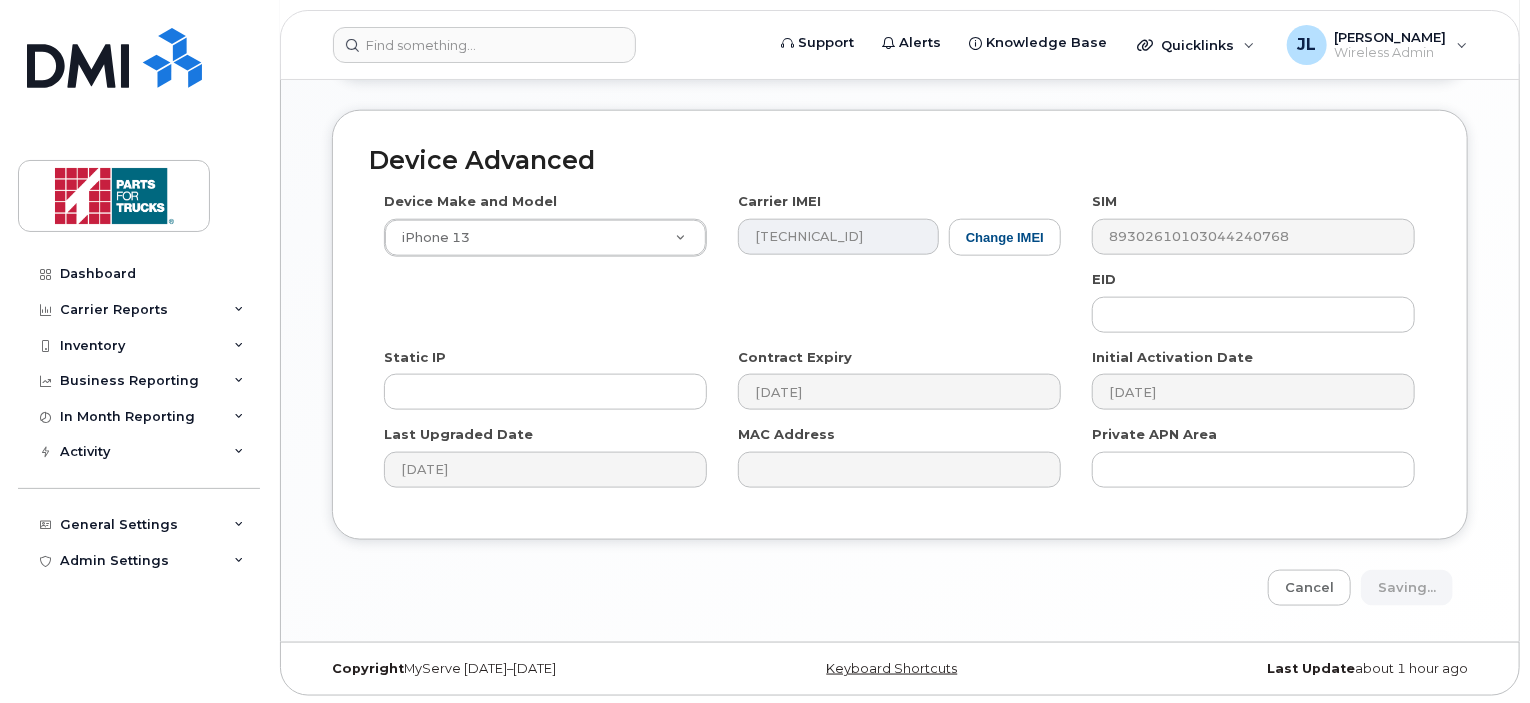 type on "Saving..." 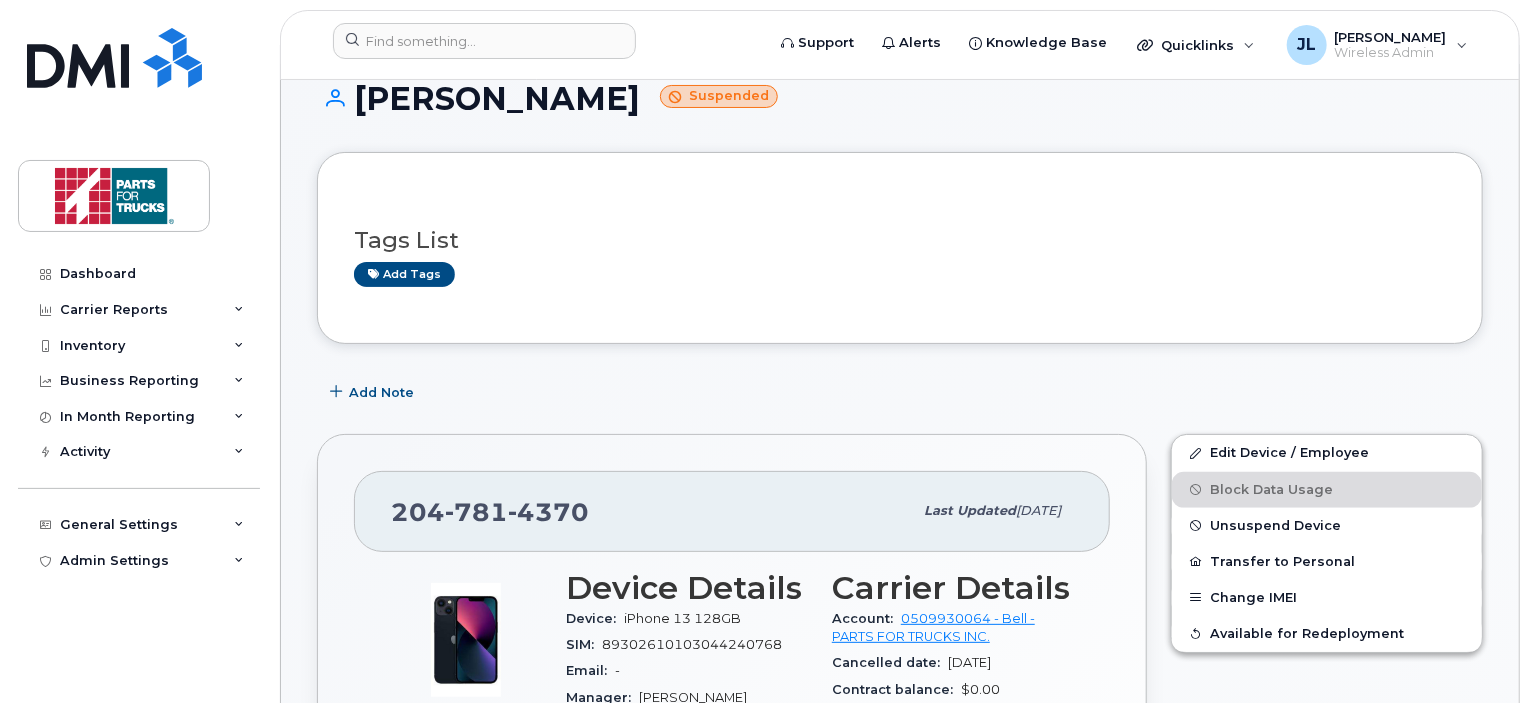 scroll, scrollTop: 36, scrollLeft: 0, axis: vertical 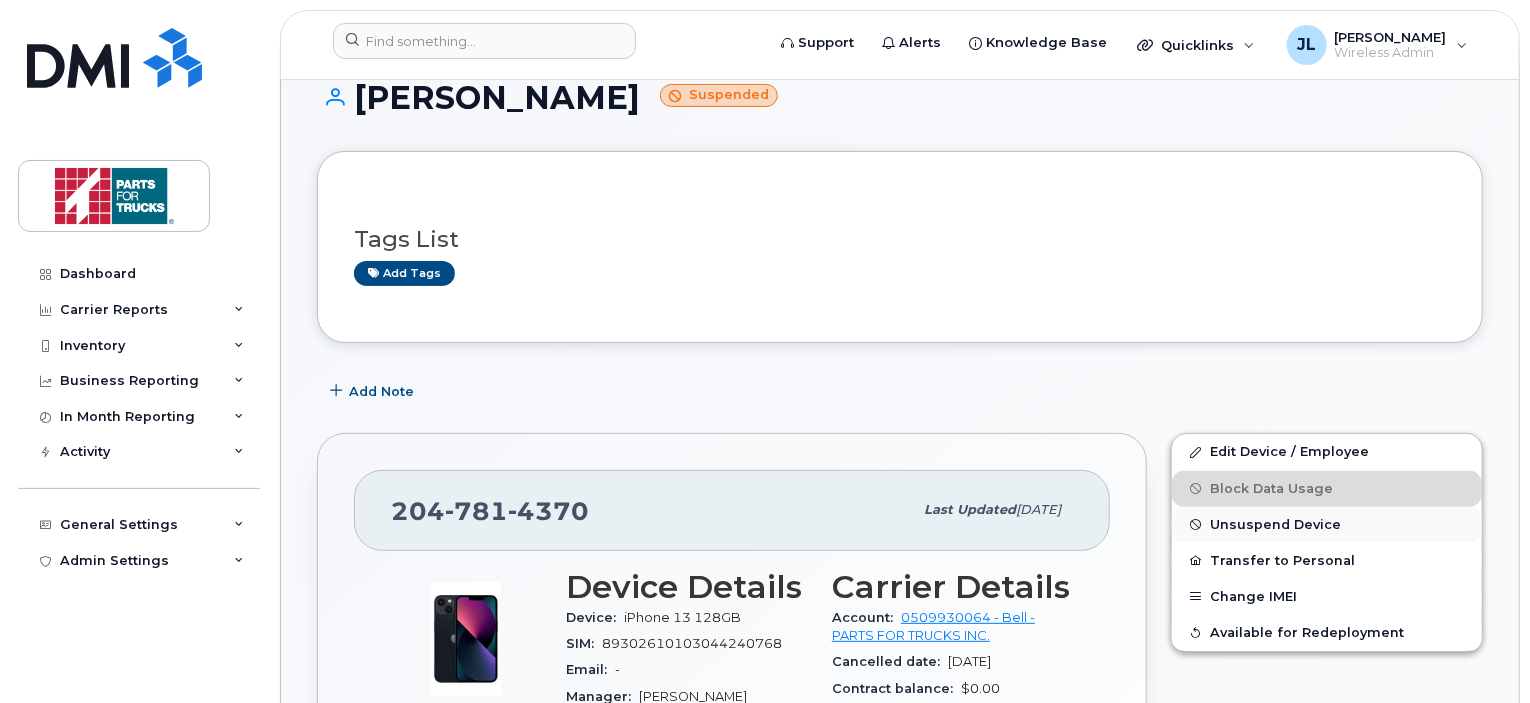 click on "Unsuspend Device" at bounding box center [1275, 524] 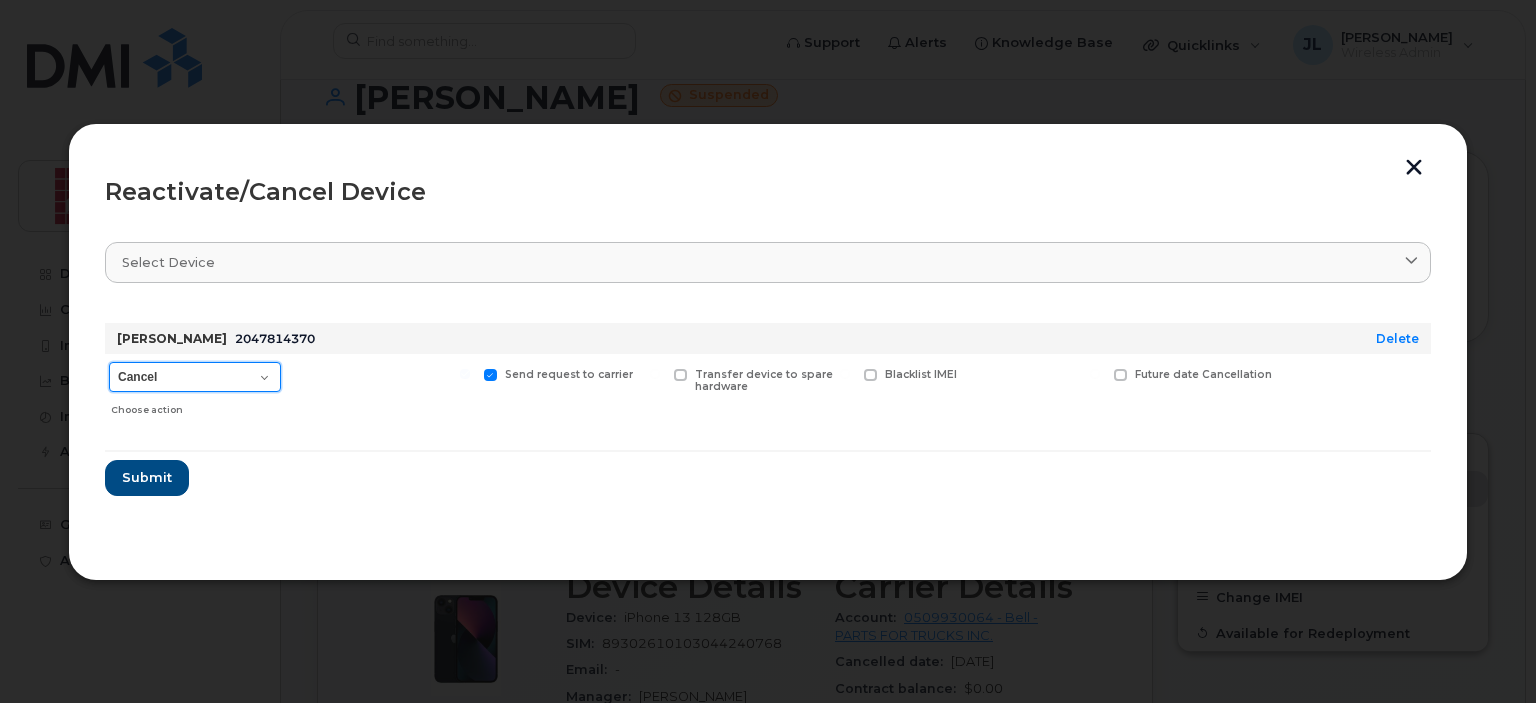 click on "Cancel Suspend - Extend Suspension Reactivate" at bounding box center (195, 377) 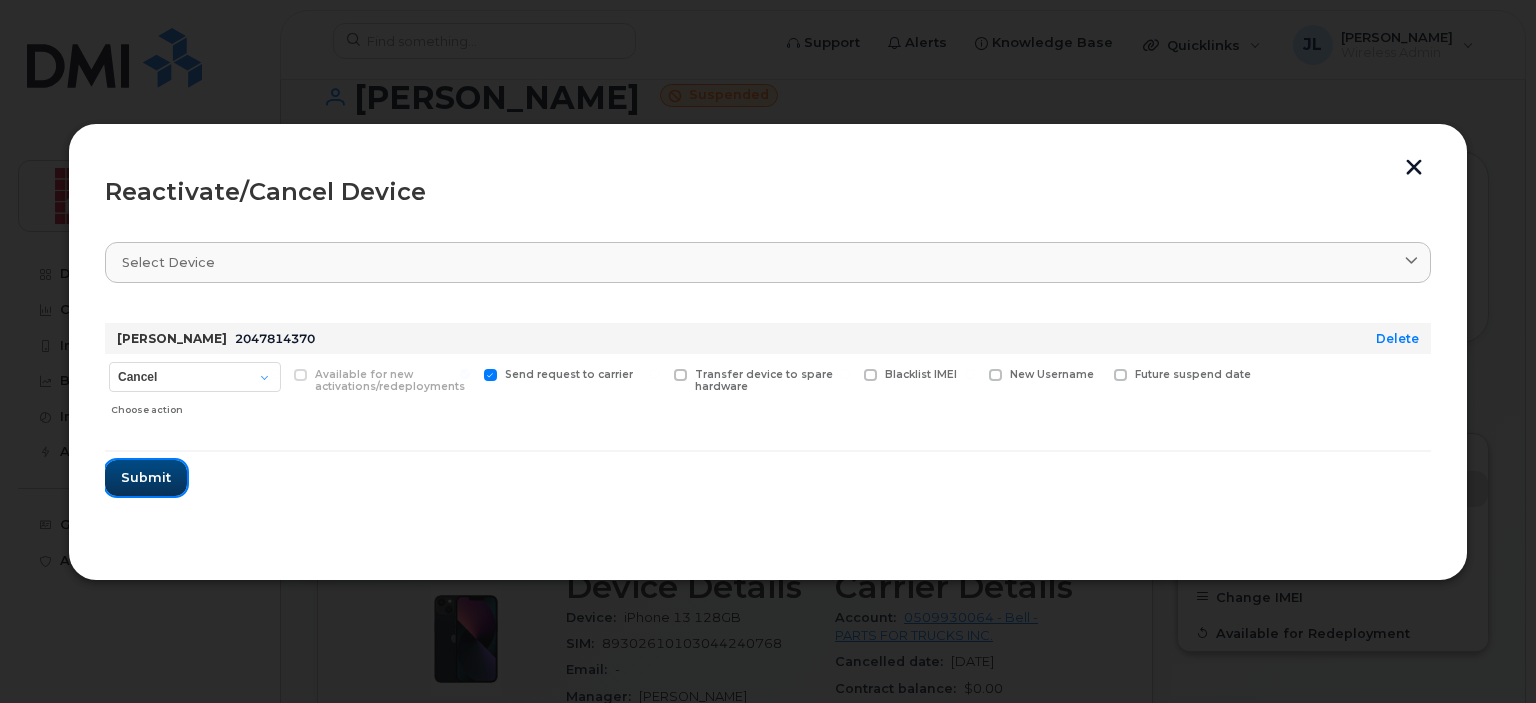 click on "Submit" at bounding box center [146, 477] 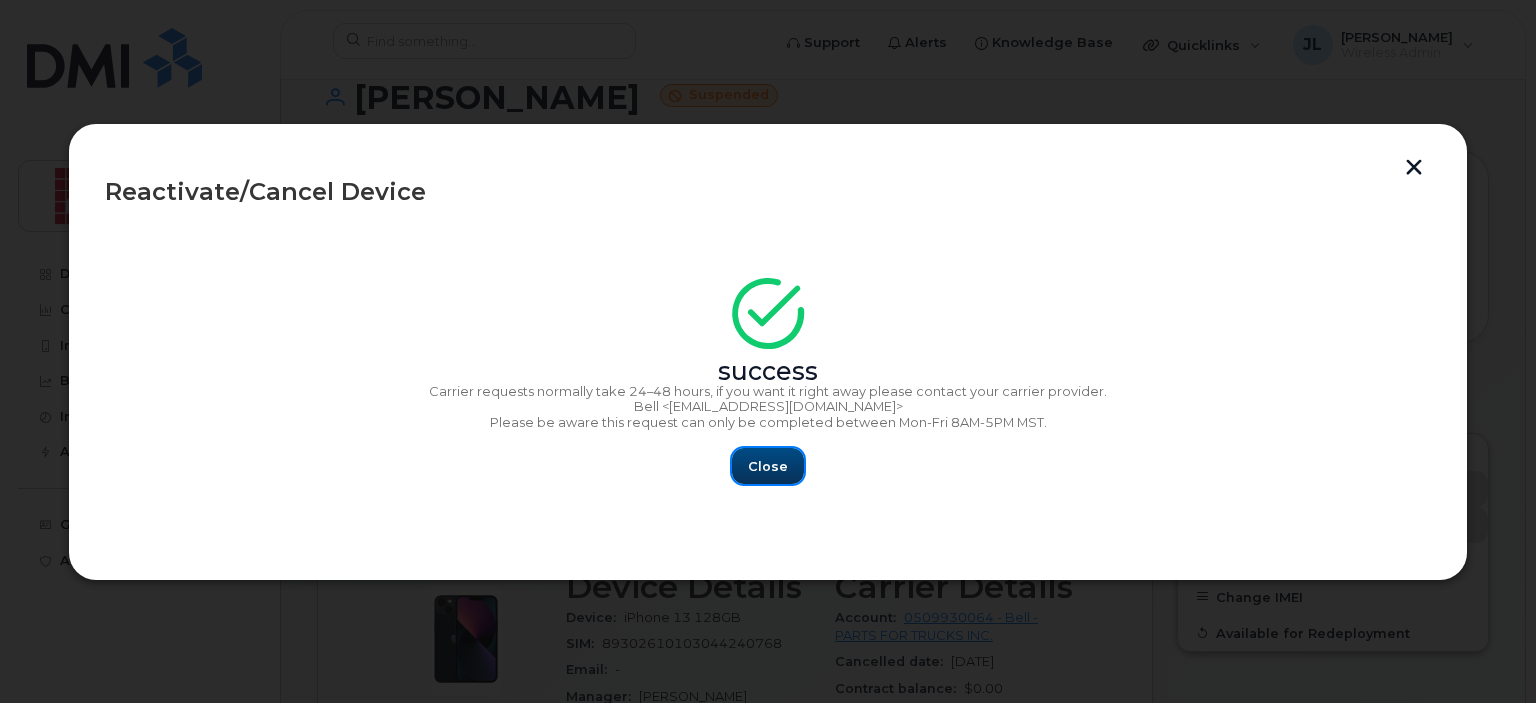 click on "Close" at bounding box center [768, 466] 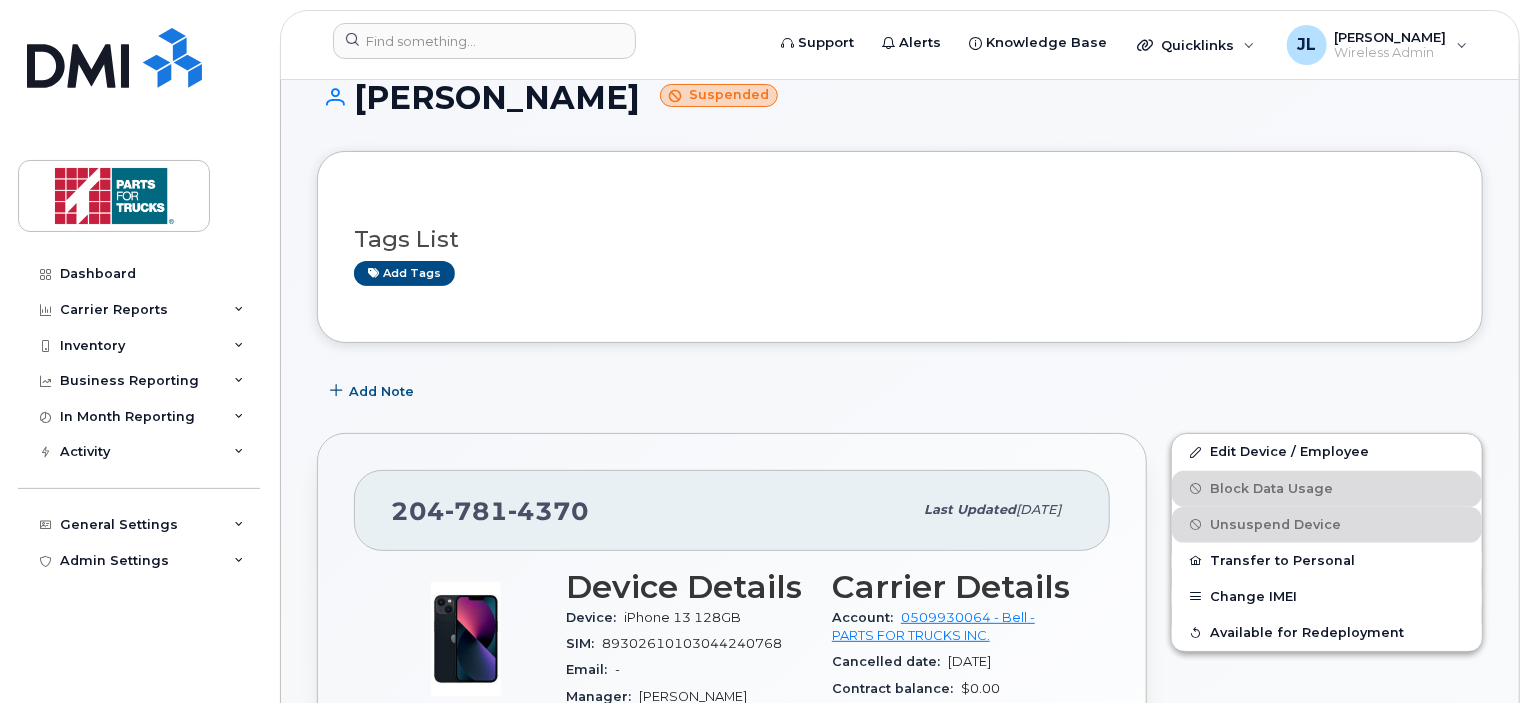 scroll, scrollTop: 0, scrollLeft: 0, axis: both 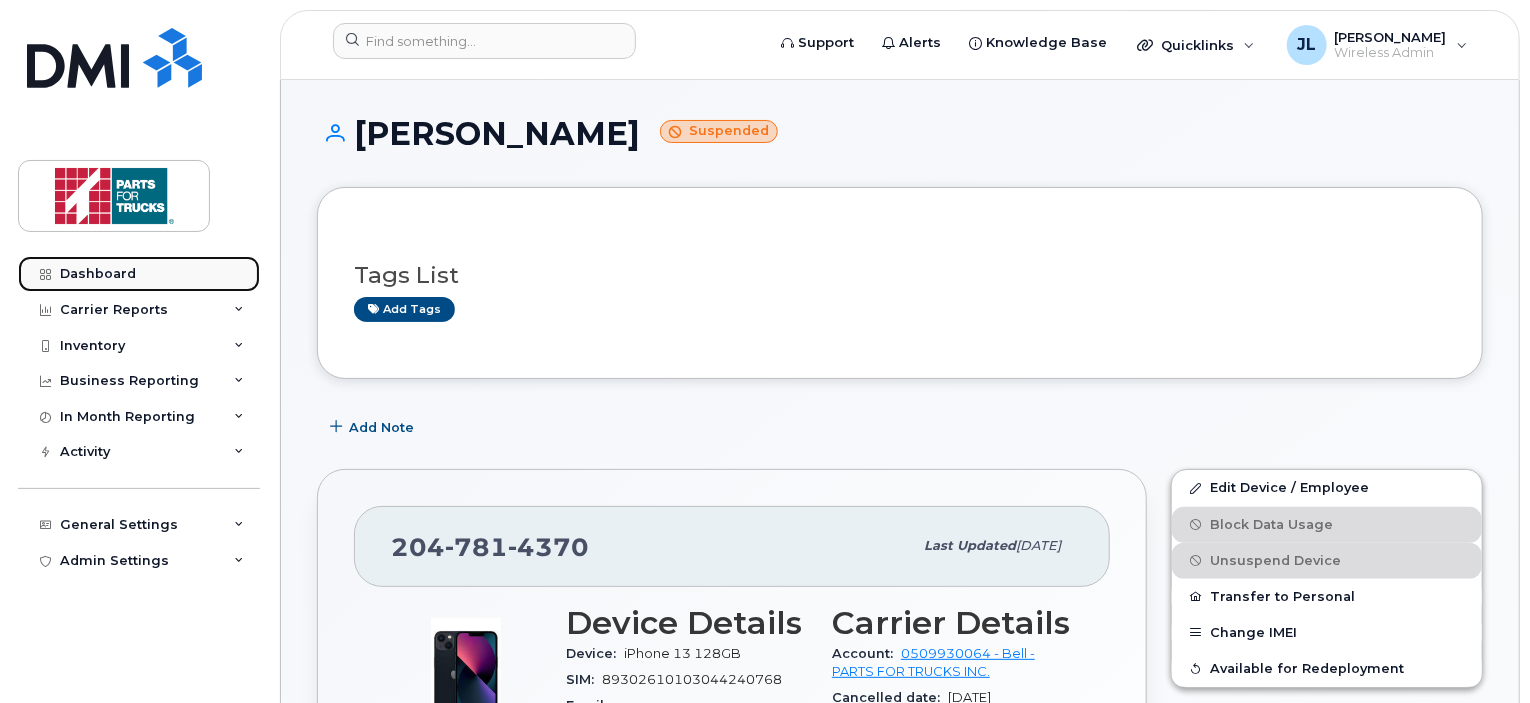 click on "Dashboard" at bounding box center [98, 274] 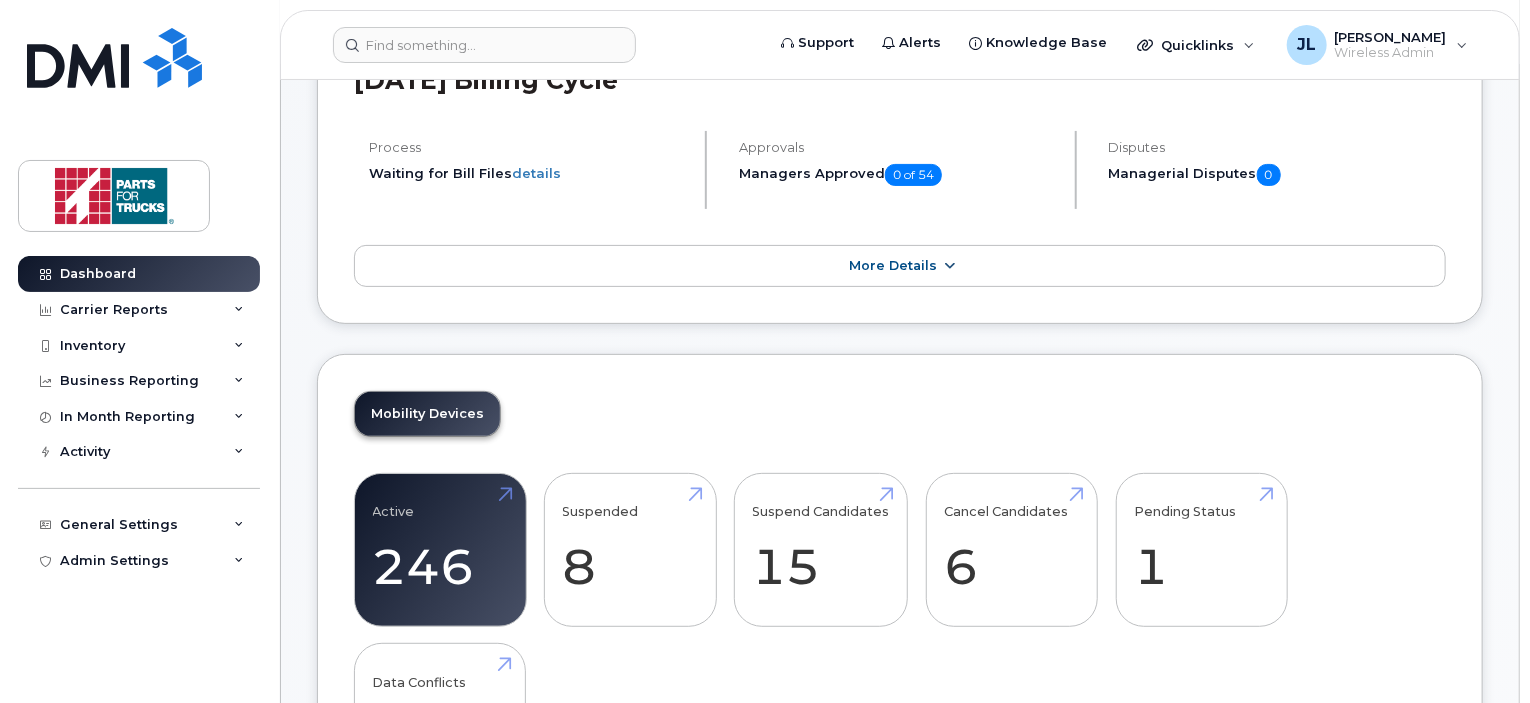 scroll, scrollTop: 0, scrollLeft: 0, axis: both 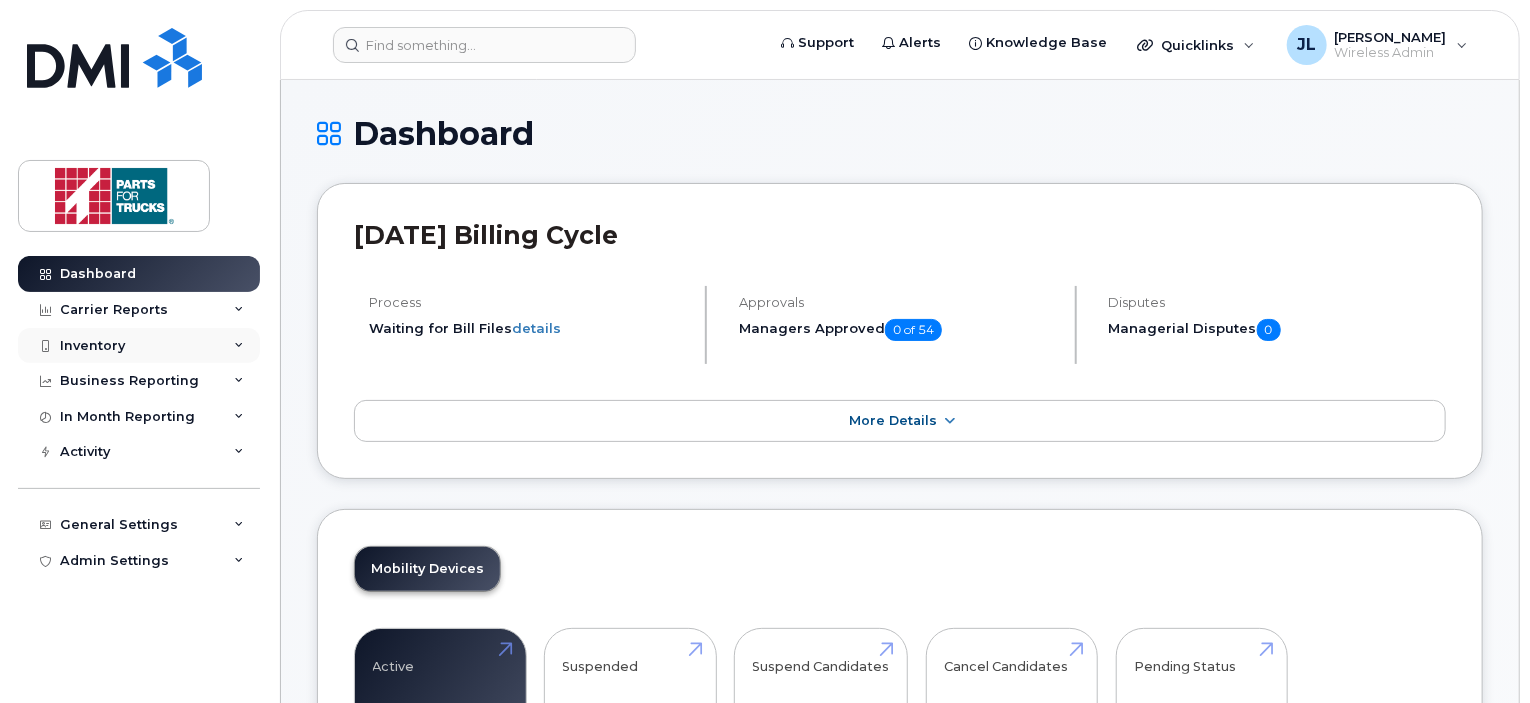 click on "Inventory" 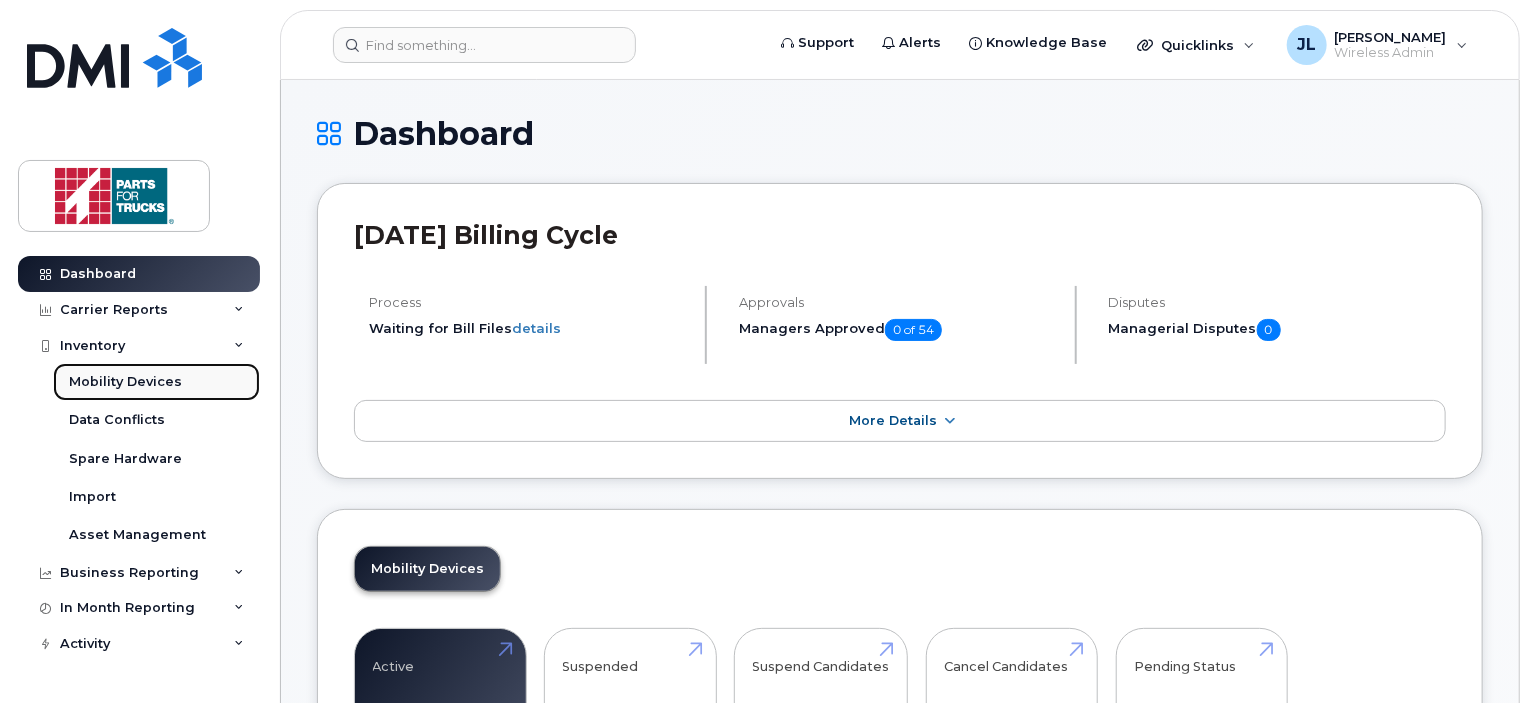 click on "Mobility Devices" 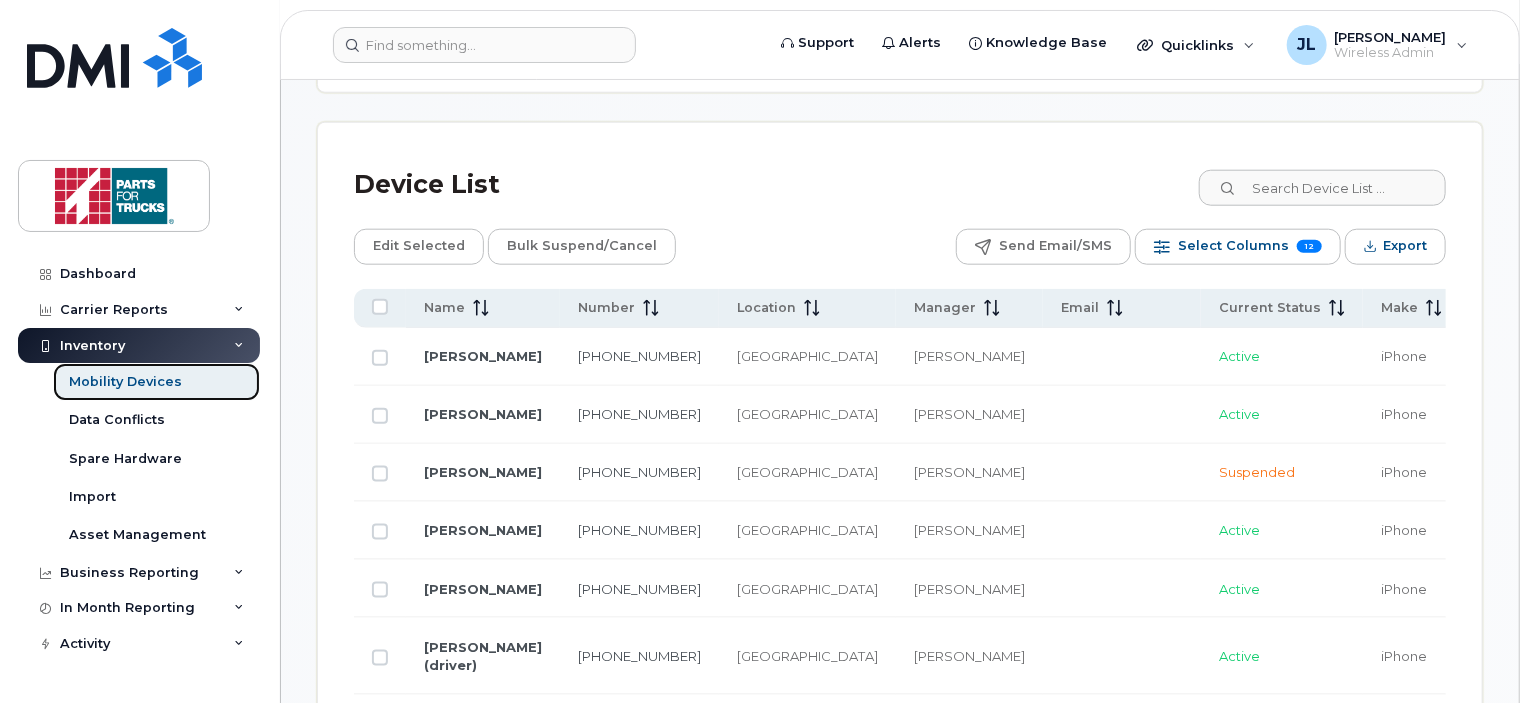 scroll, scrollTop: 992, scrollLeft: 0, axis: vertical 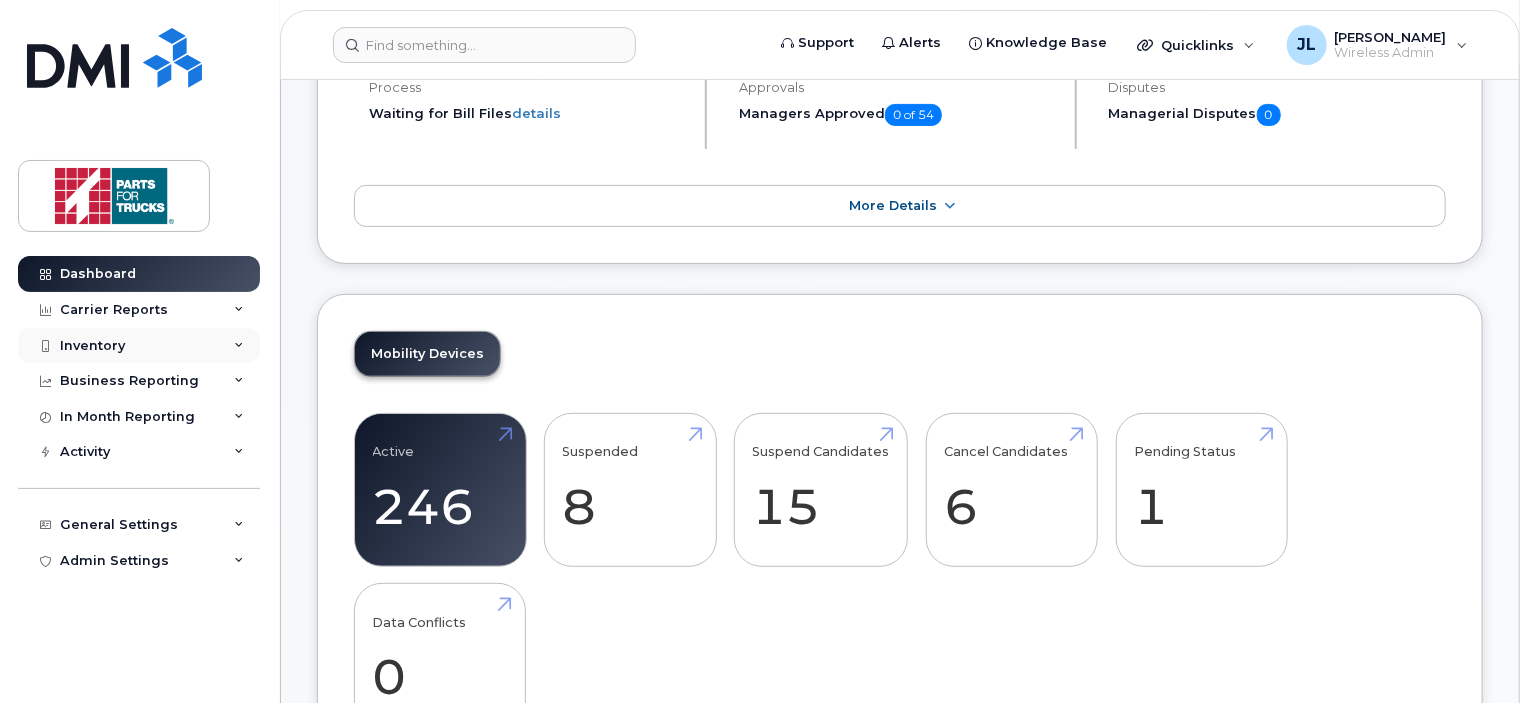 click on "Inventory" 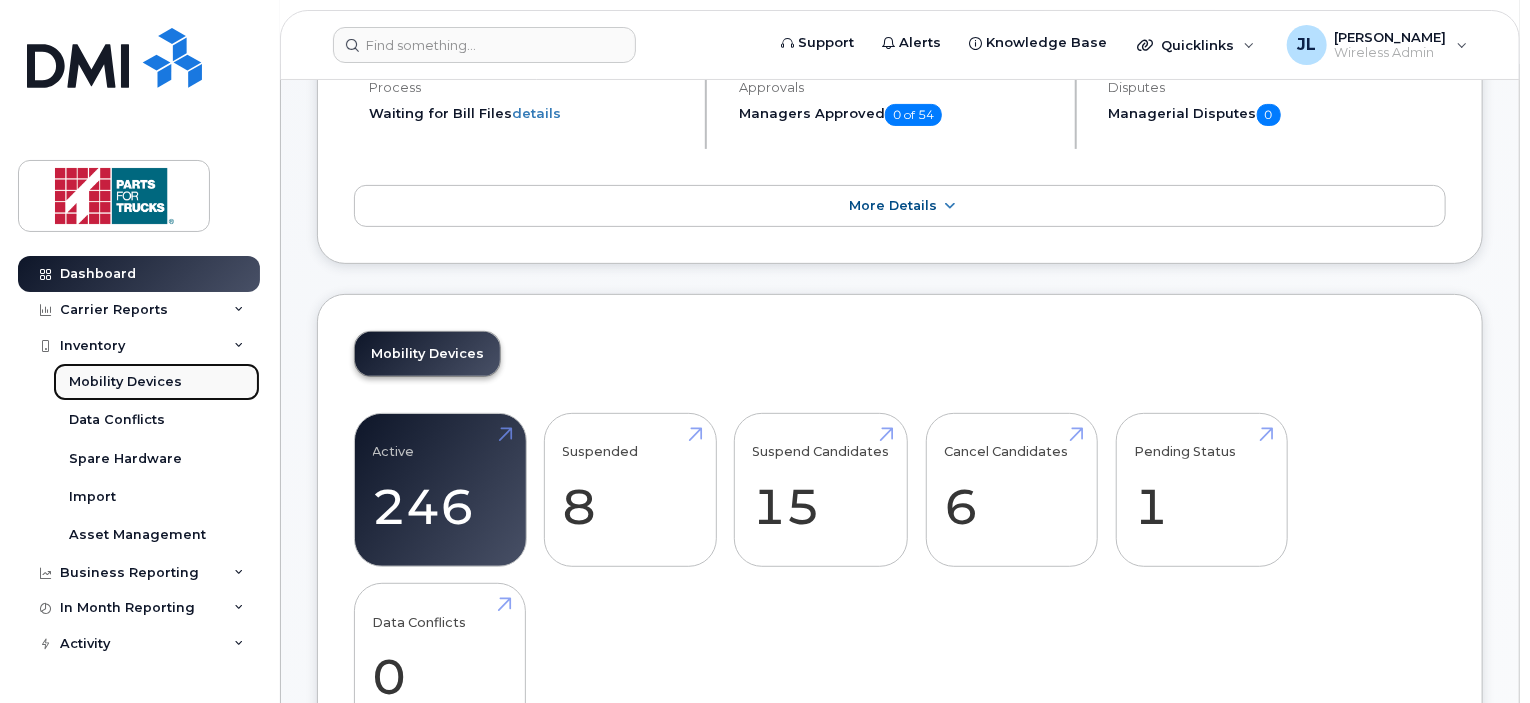click on "Mobility Devices" 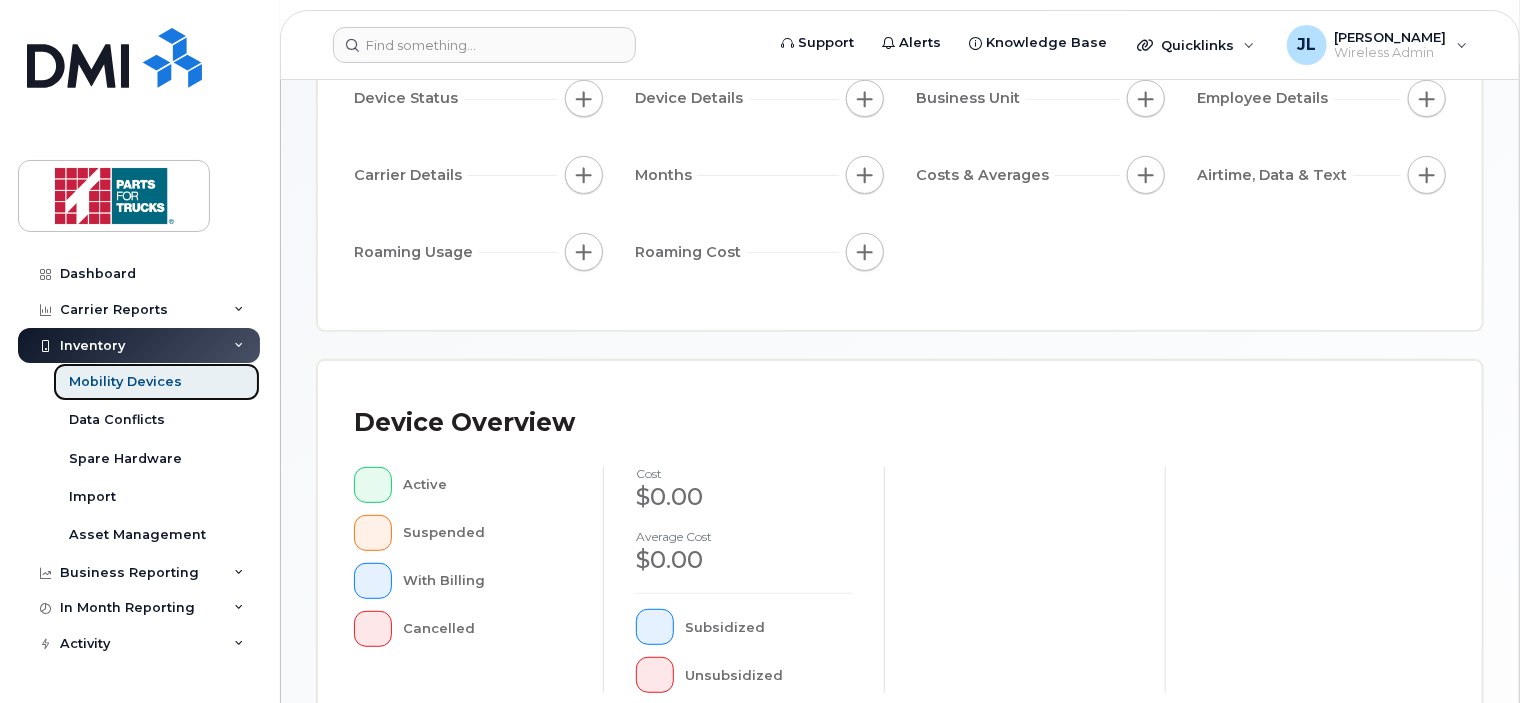 scroll, scrollTop: 0, scrollLeft: 0, axis: both 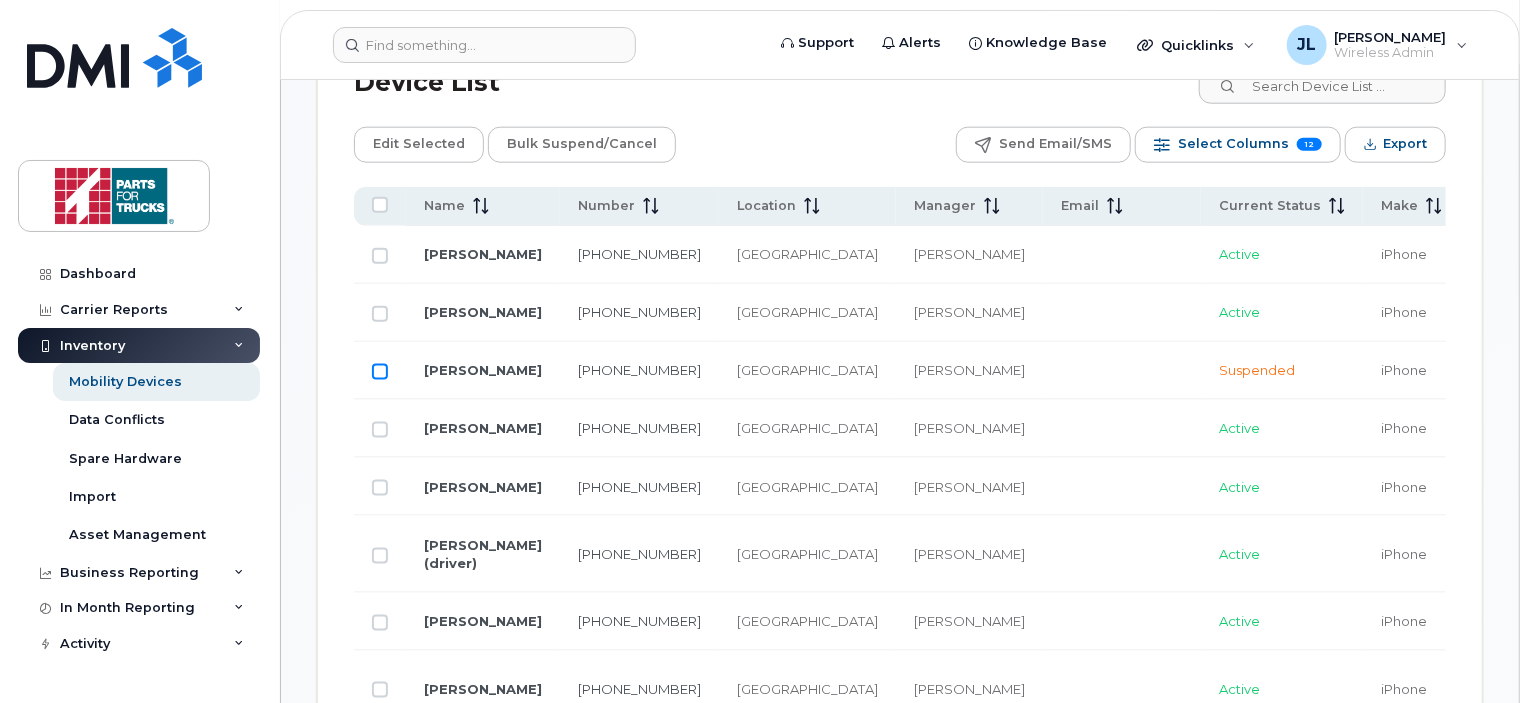 click 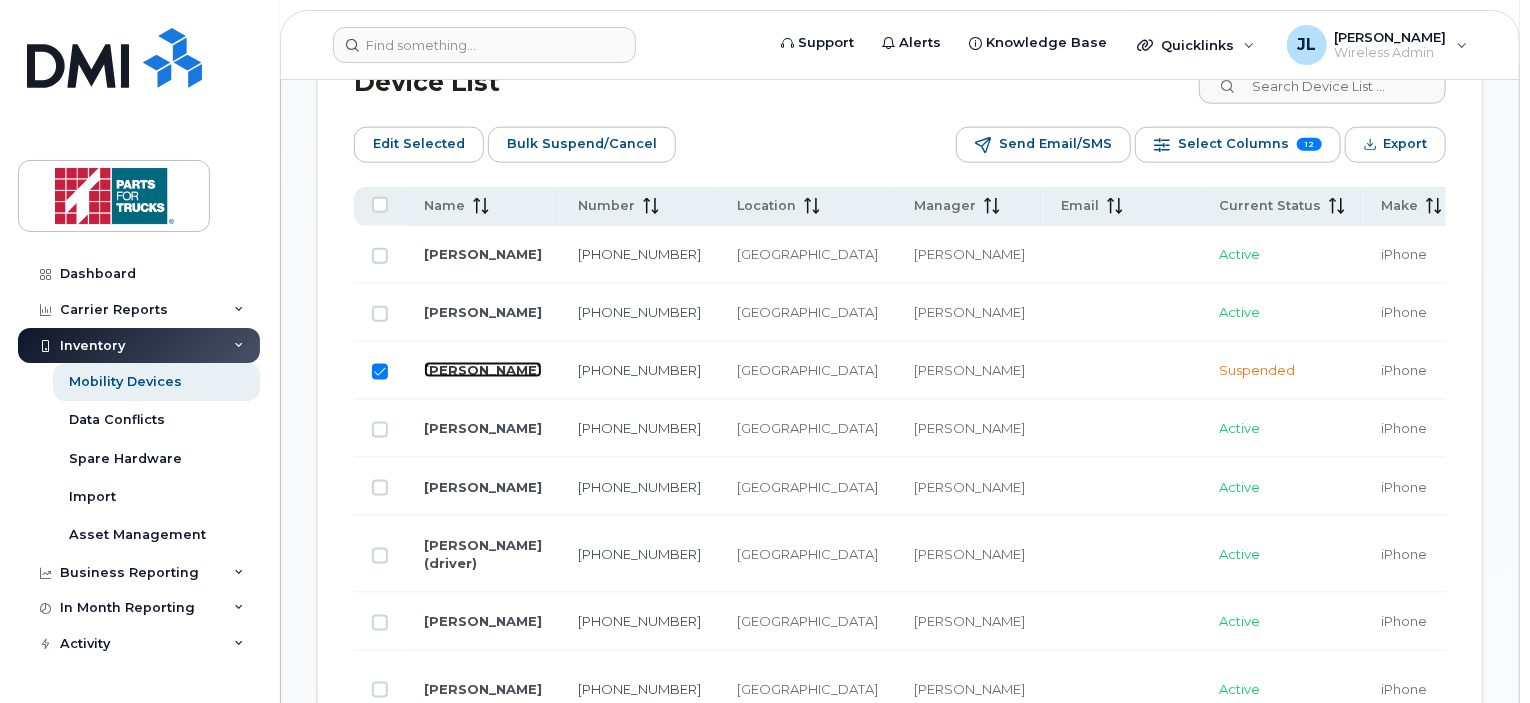 click on "[PERSON_NAME]" 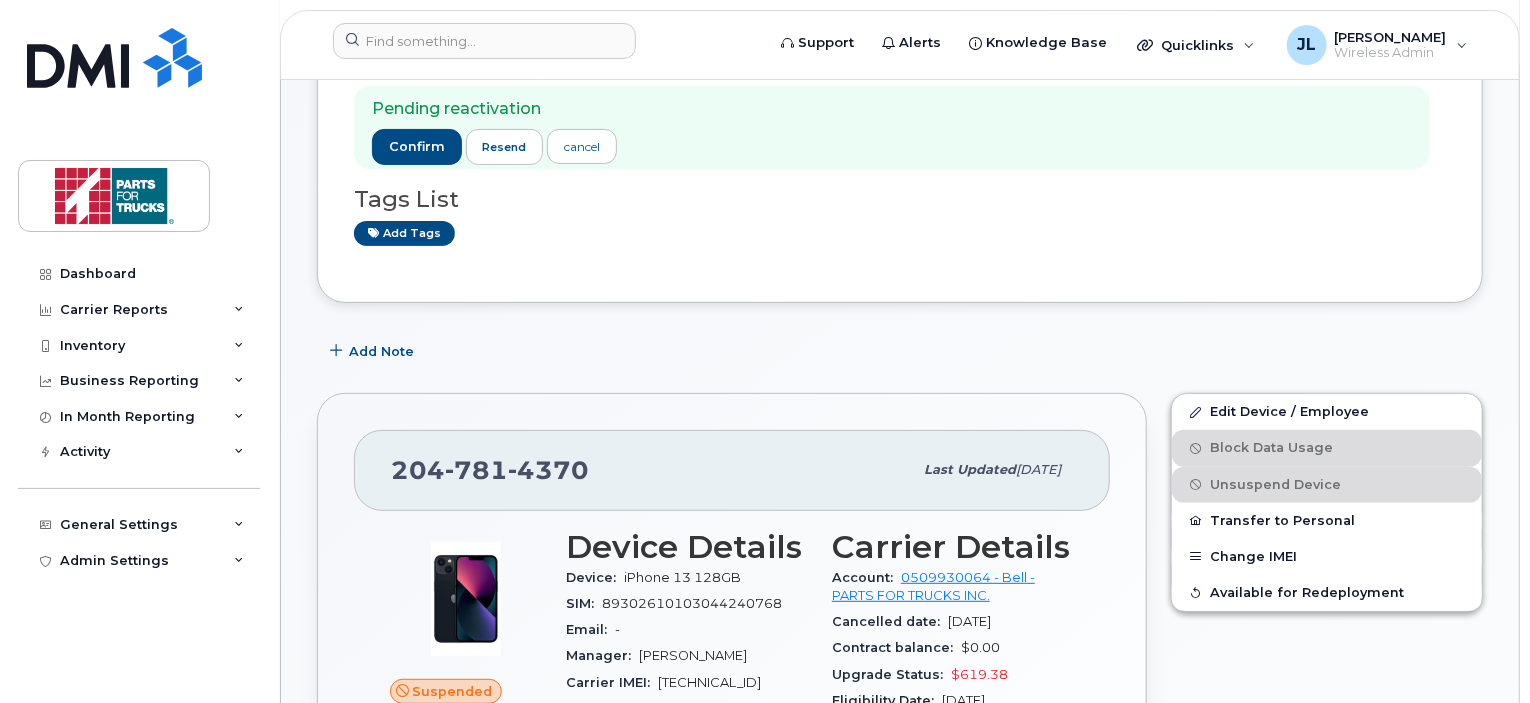 scroll, scrollTop: 0, scrollLeft: 0, axis: both 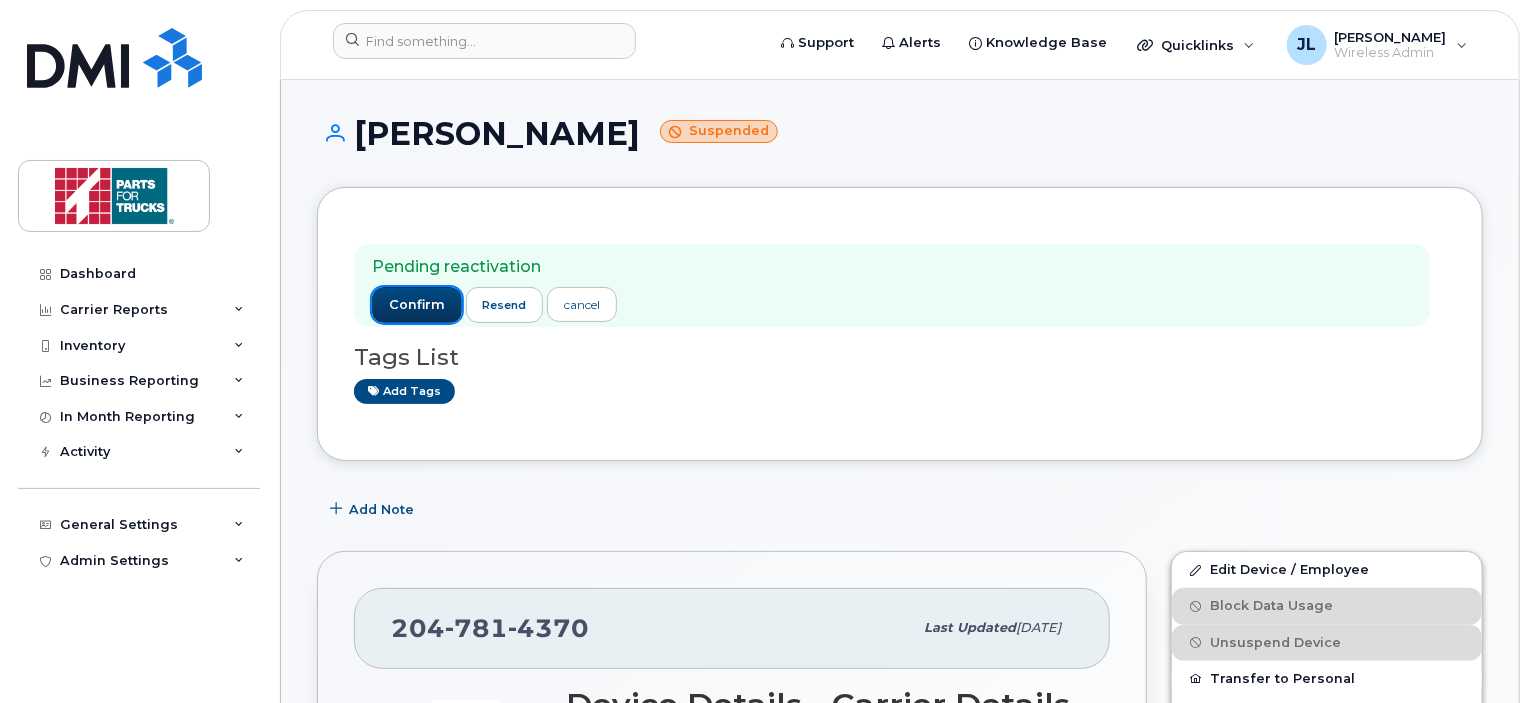 click on "confirm" 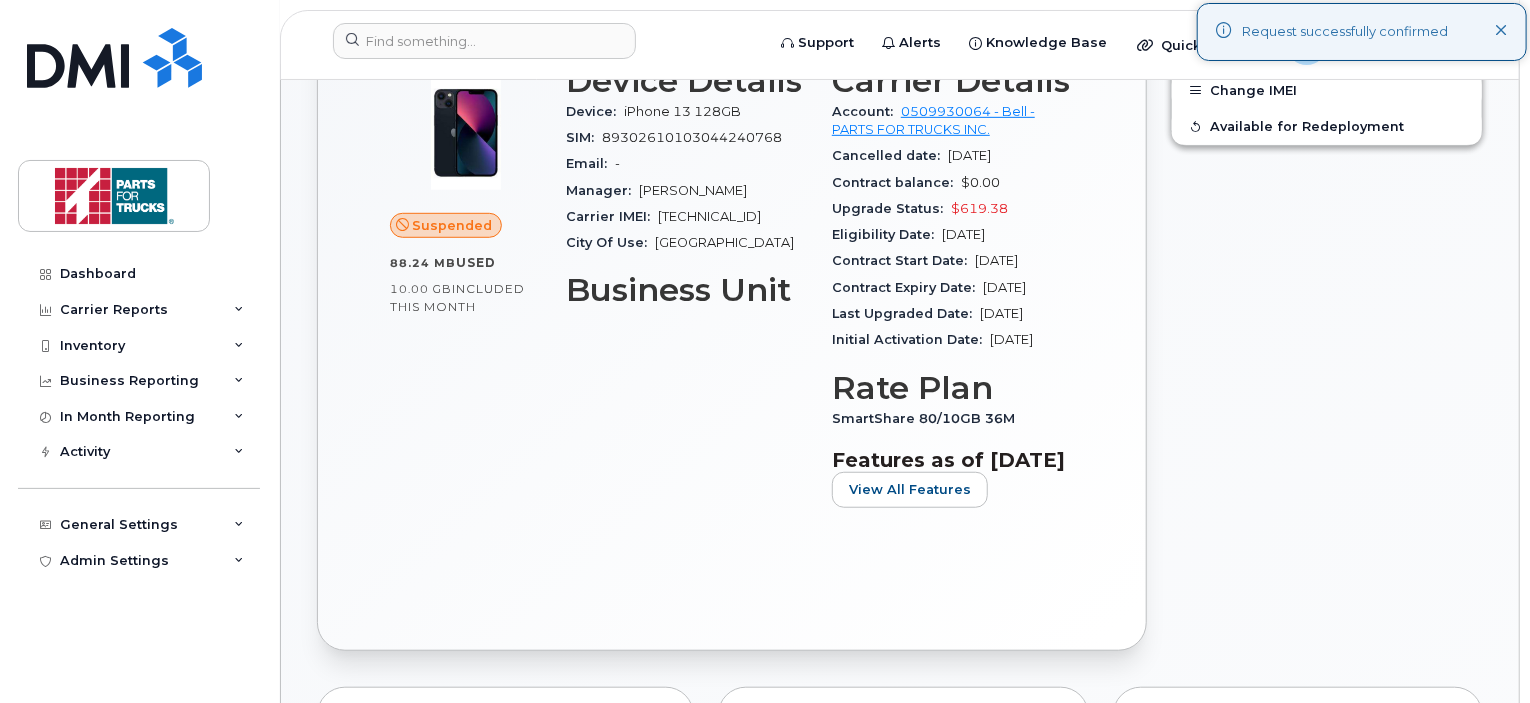 scroll, scrollTop: 544, scrollLeft: 0, axis: vertical 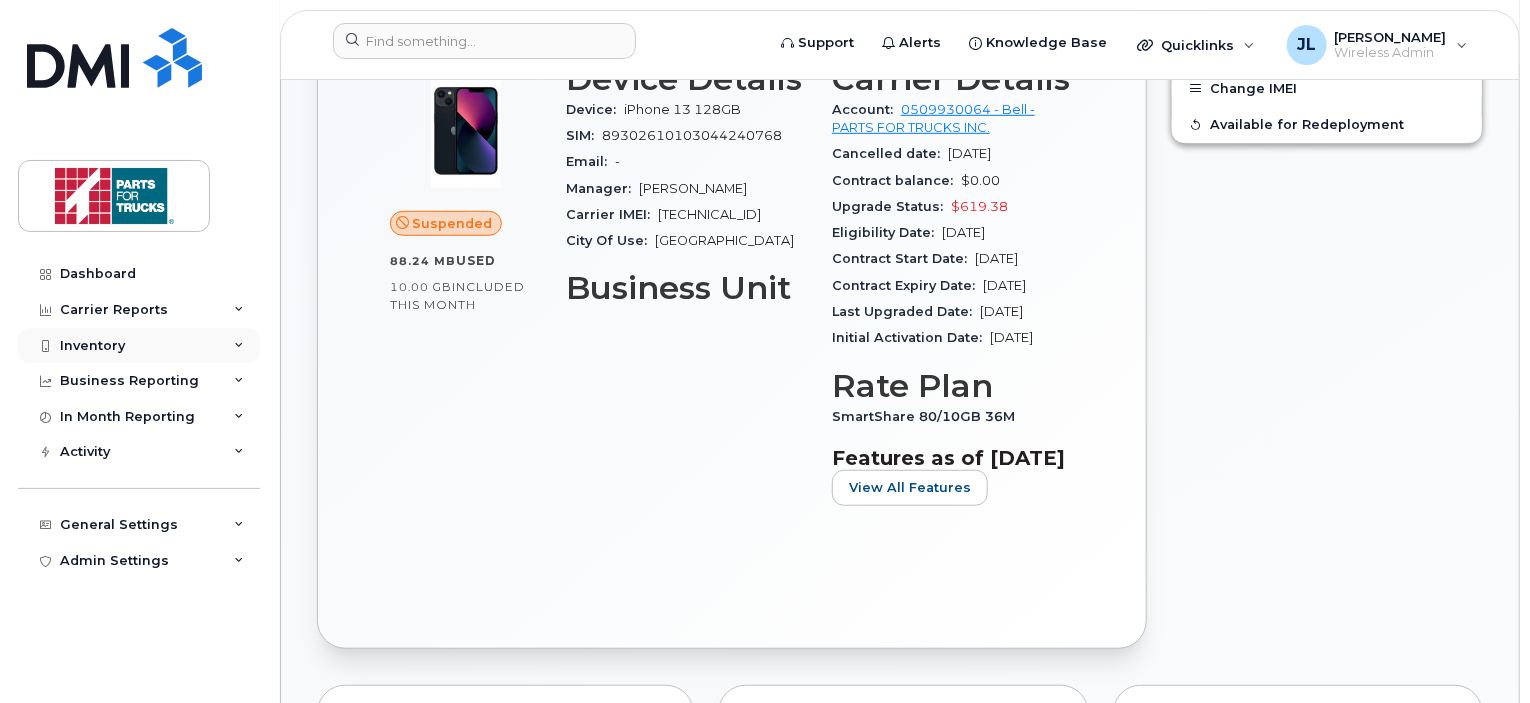 click on "Inventory" at bounding box center [139, 346] 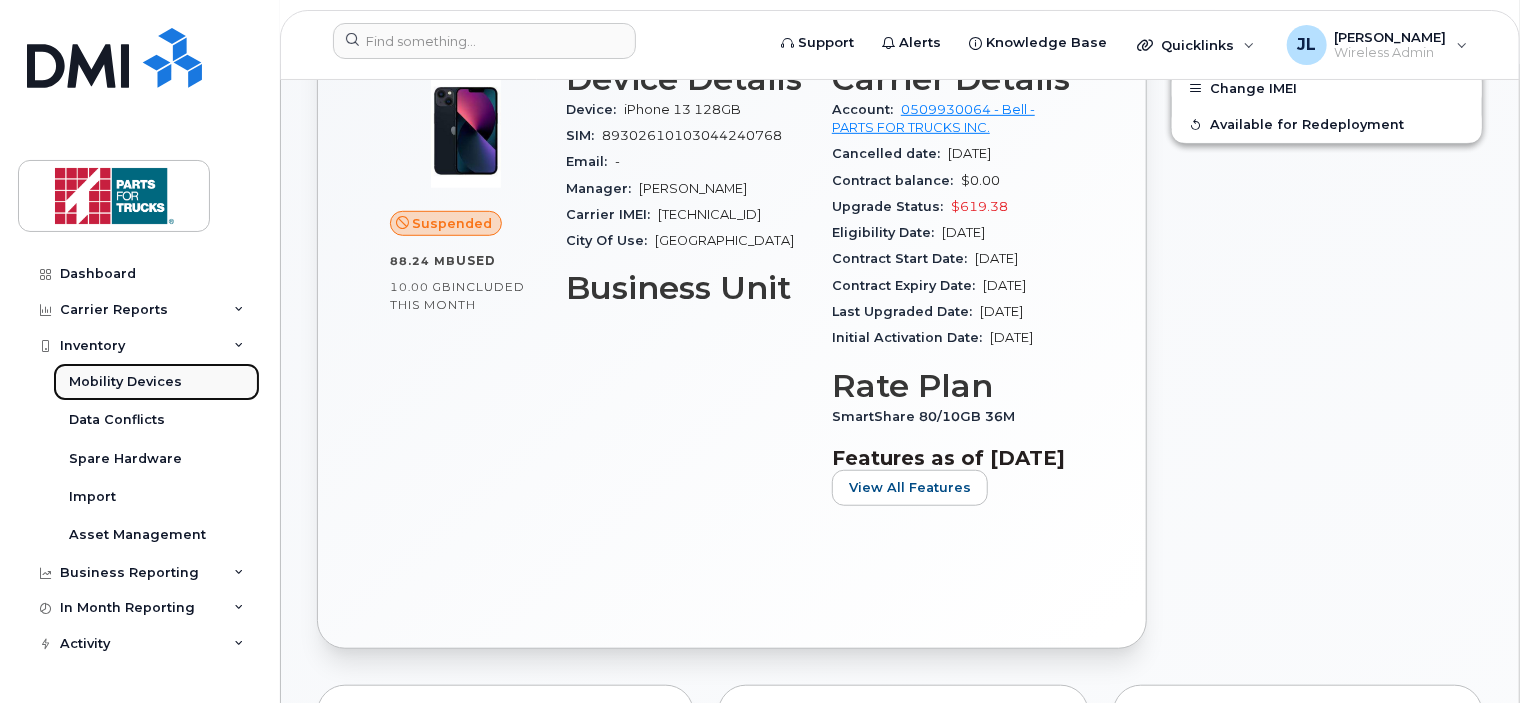 click on "Mobility Devices" at bounding box center (125, 382) 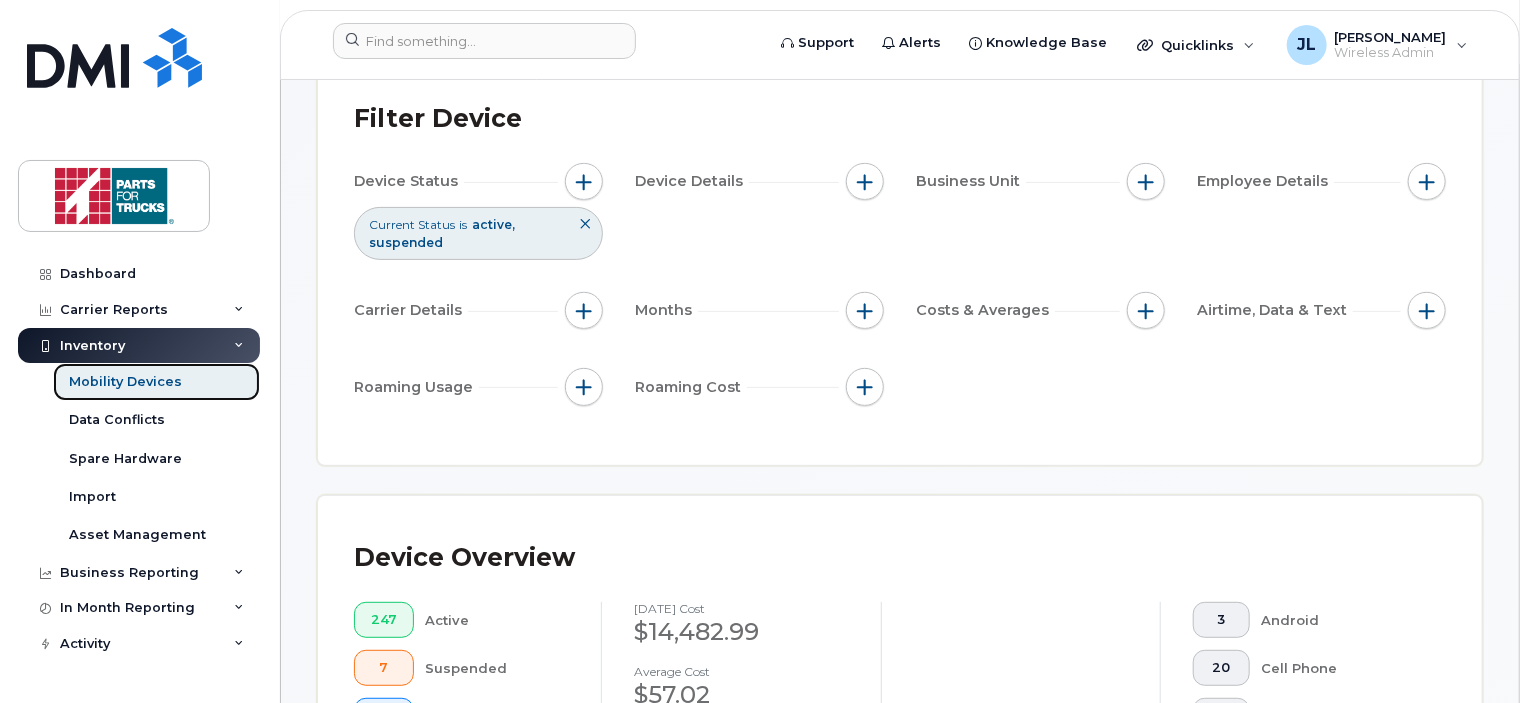 scroll, scrollTop: 16, scrollLeft: 0, axis: vertical 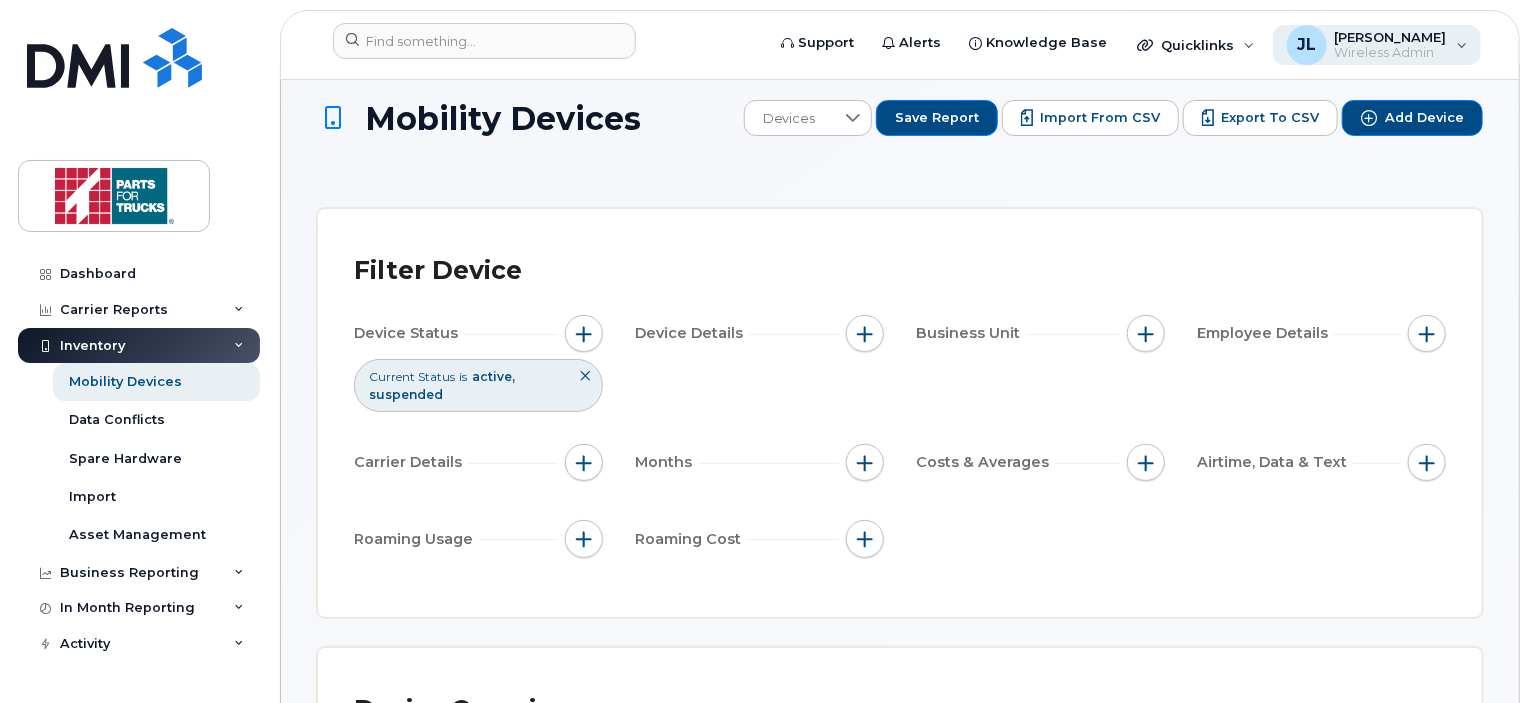 click on "JL [PERSON_NAME] Wireless Admin" at bounding box center [1377, 45] 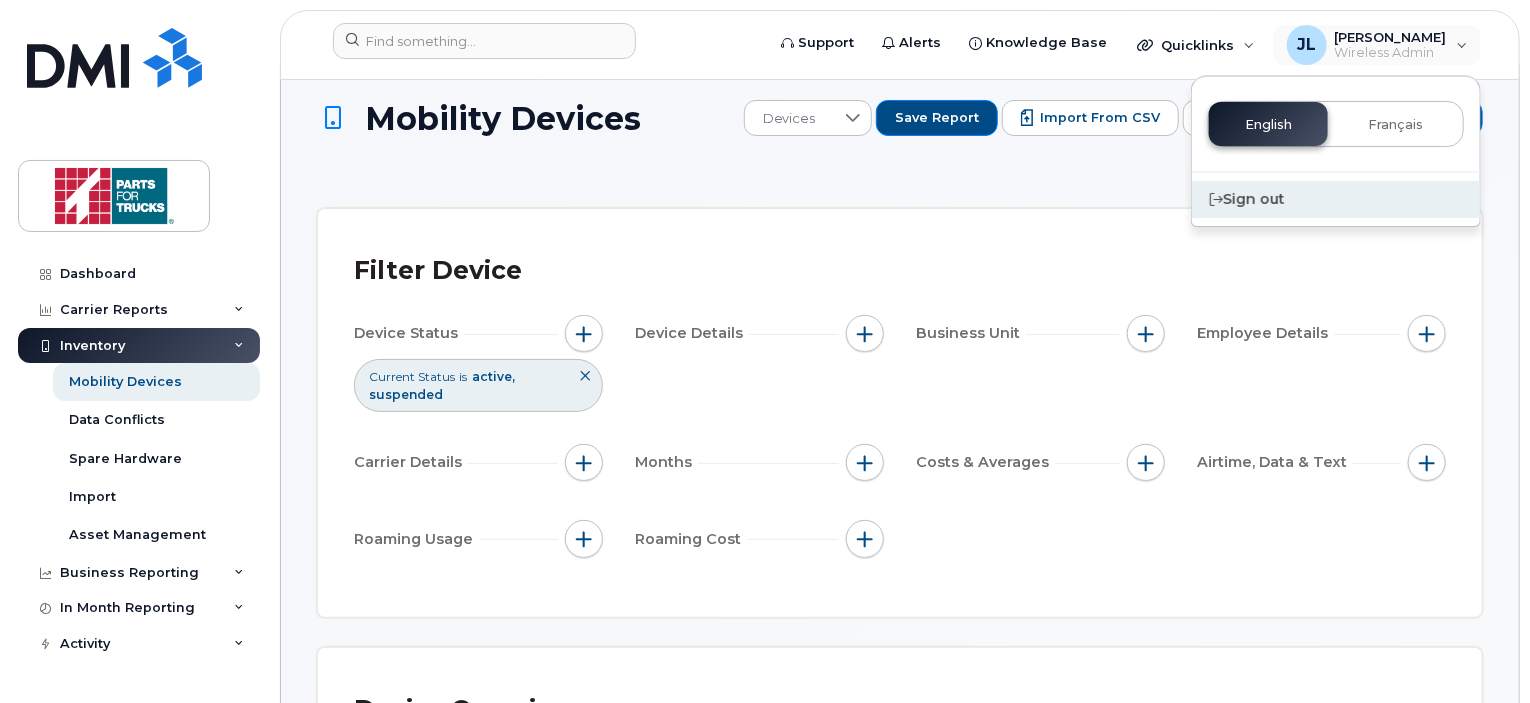 click on "Sign out" 